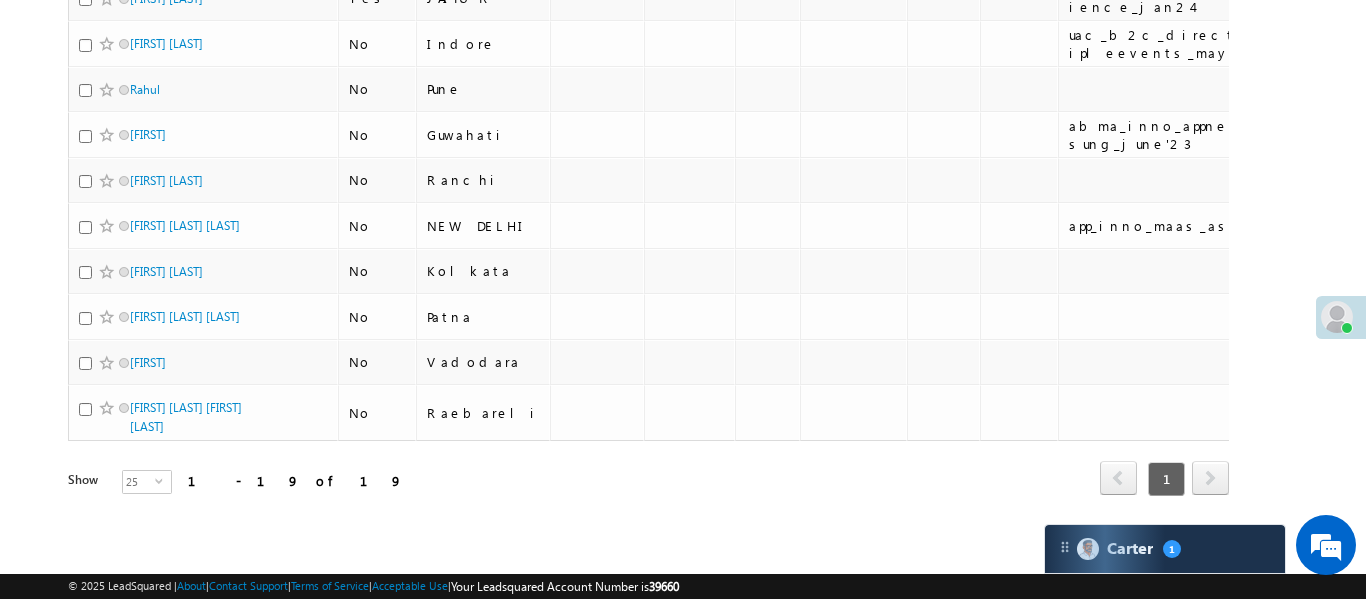 scroll, scrollTop: 21, scrollLeft: 0, axis: vertical 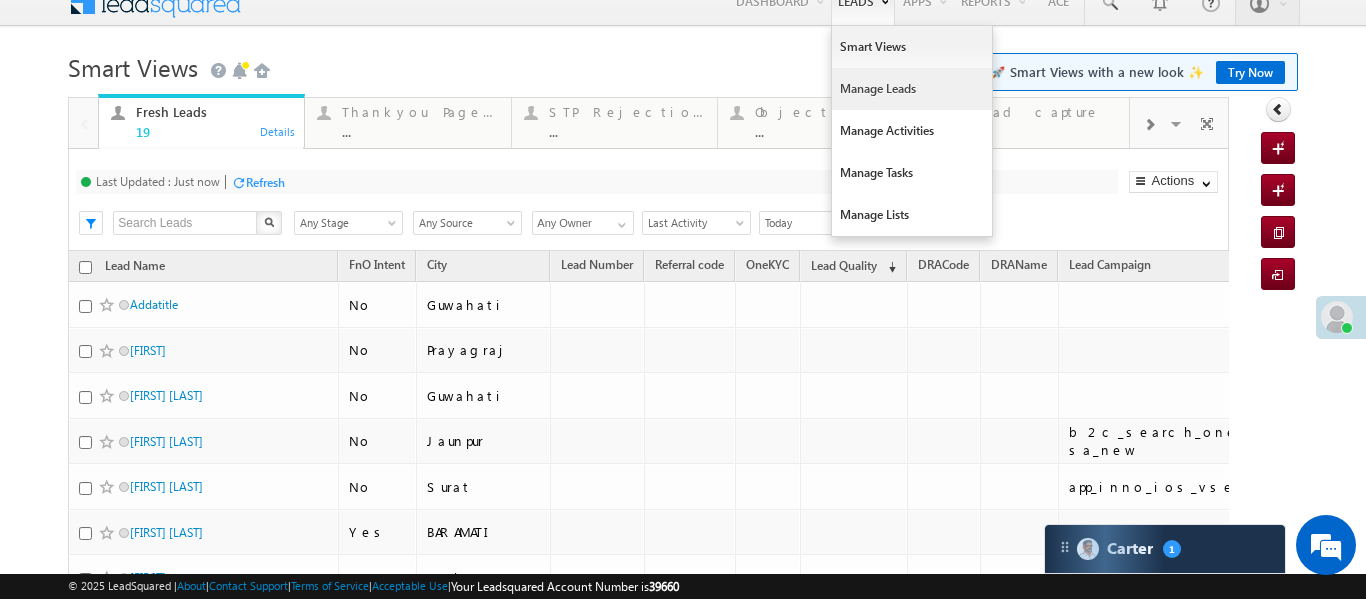 click on "Manage Leads" at bounding box center (912, 89) 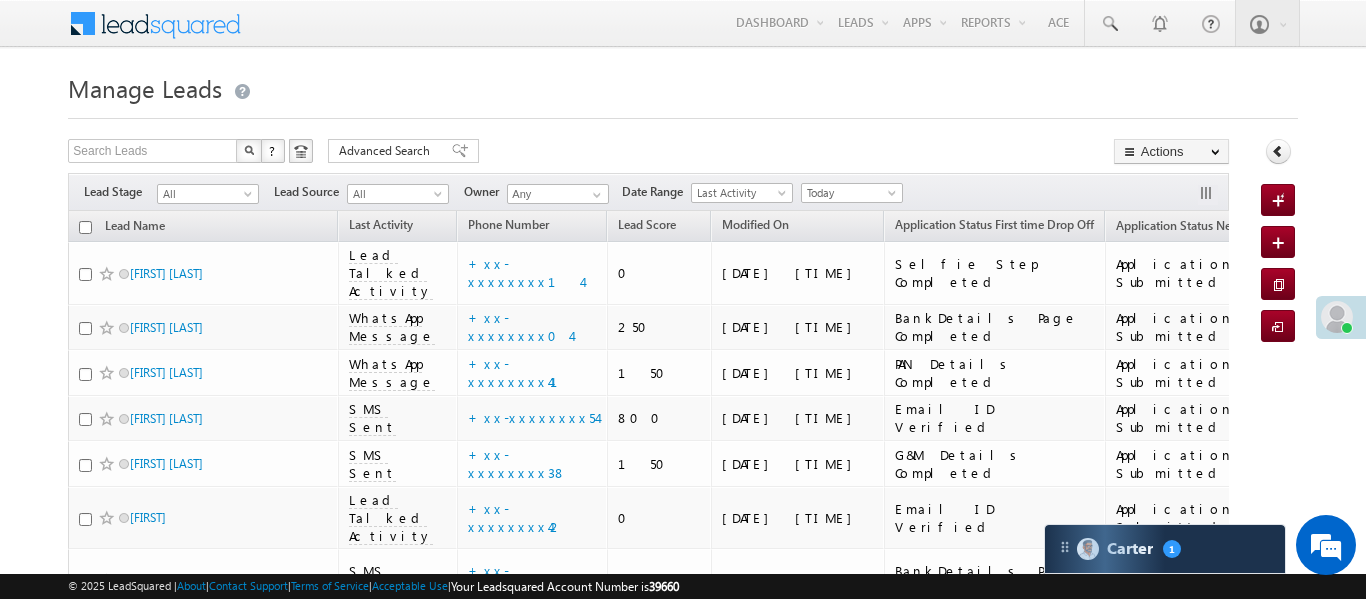 scroll, scrollTop: 0, scrollLeft: 0, axis: both 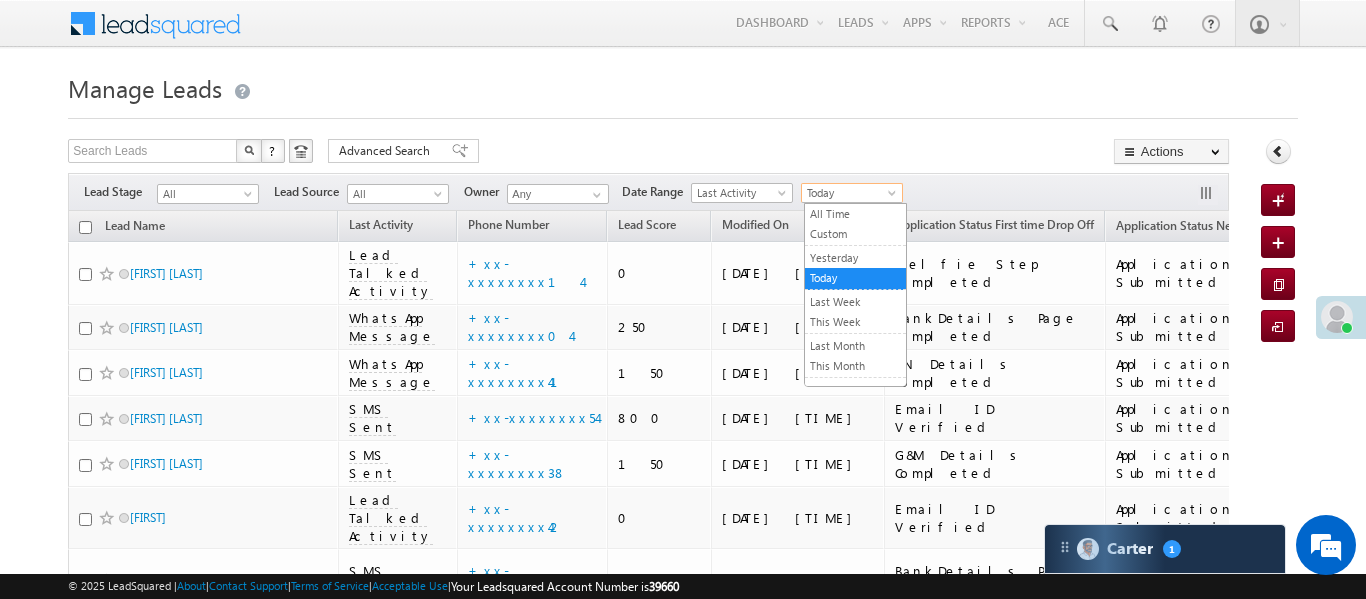 click on "Today" at bounding box center [849, 193] 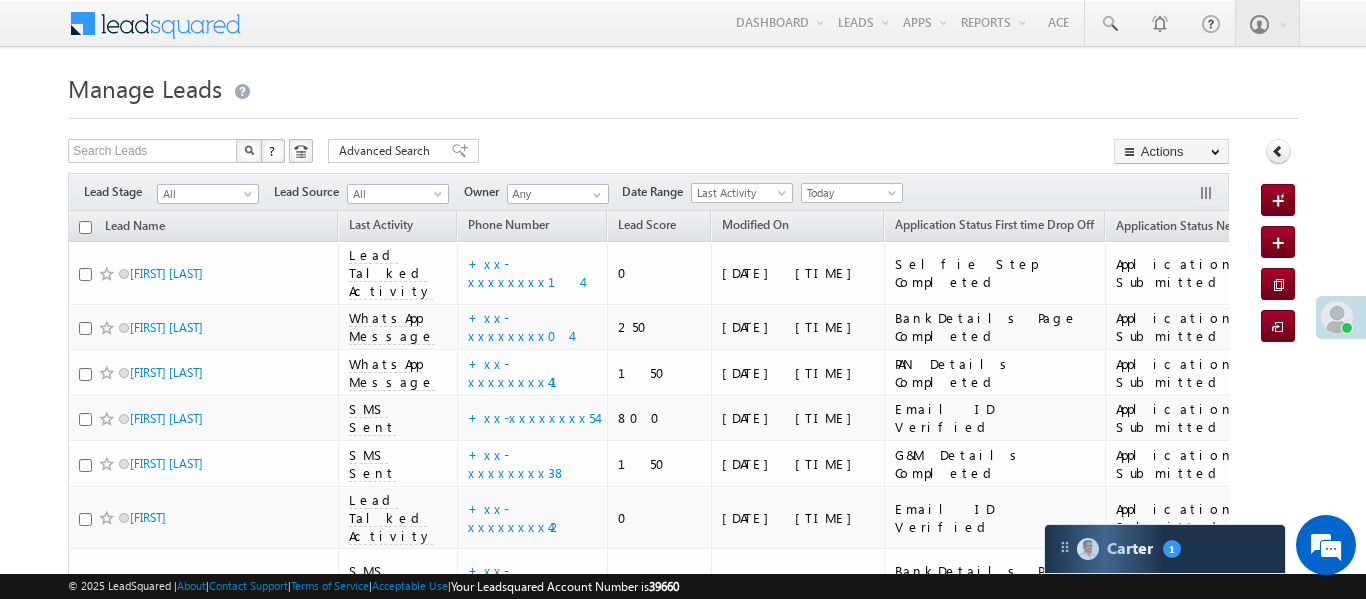 scroll, scrollTop: 20, scrollLeft: 0, axis: vertical 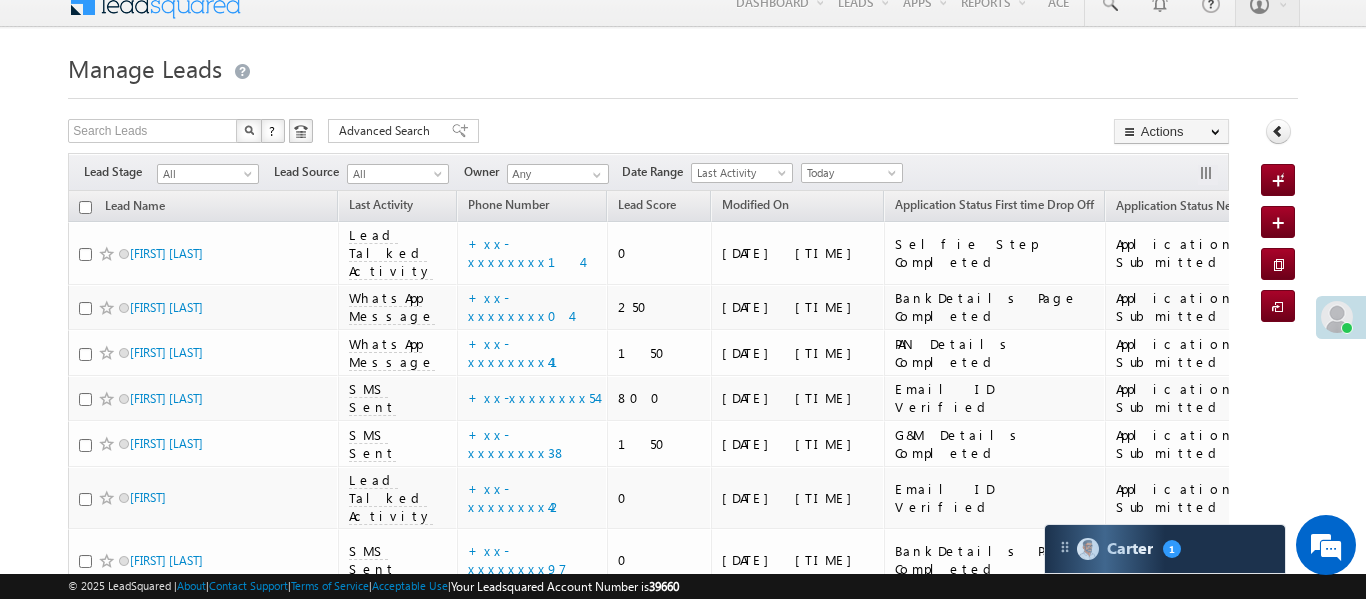 click on "Today" at bounding box center [849, 173] 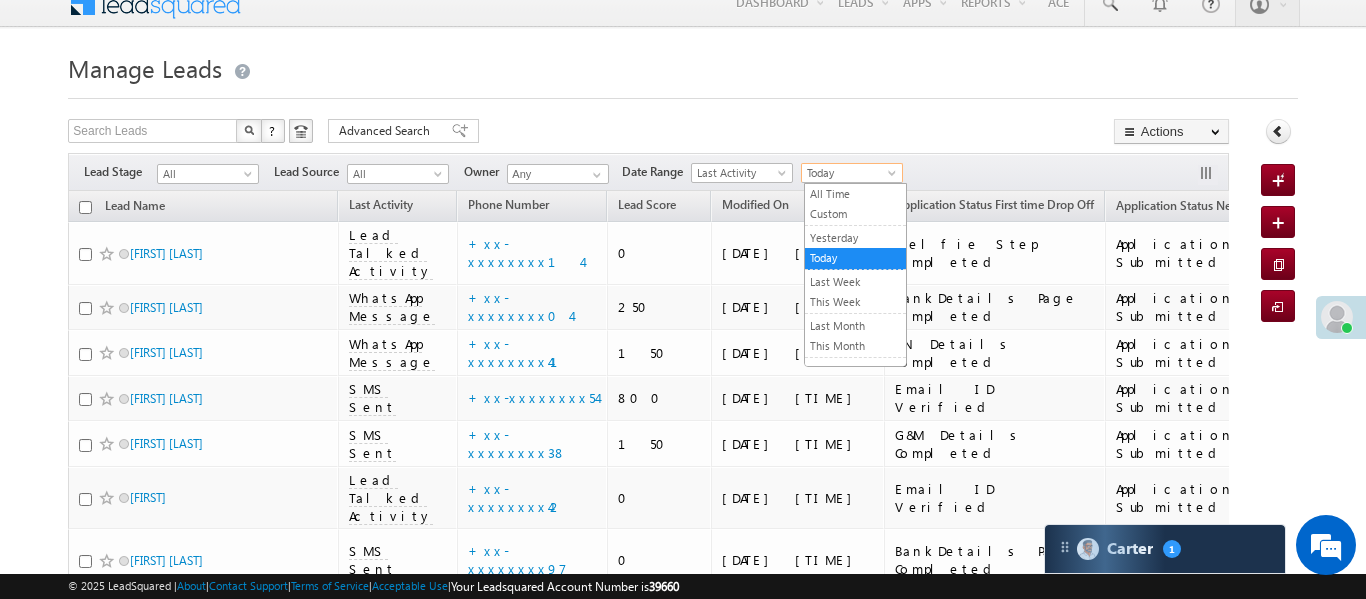 click on "Manage Leads" at bounding box center (682, 66) 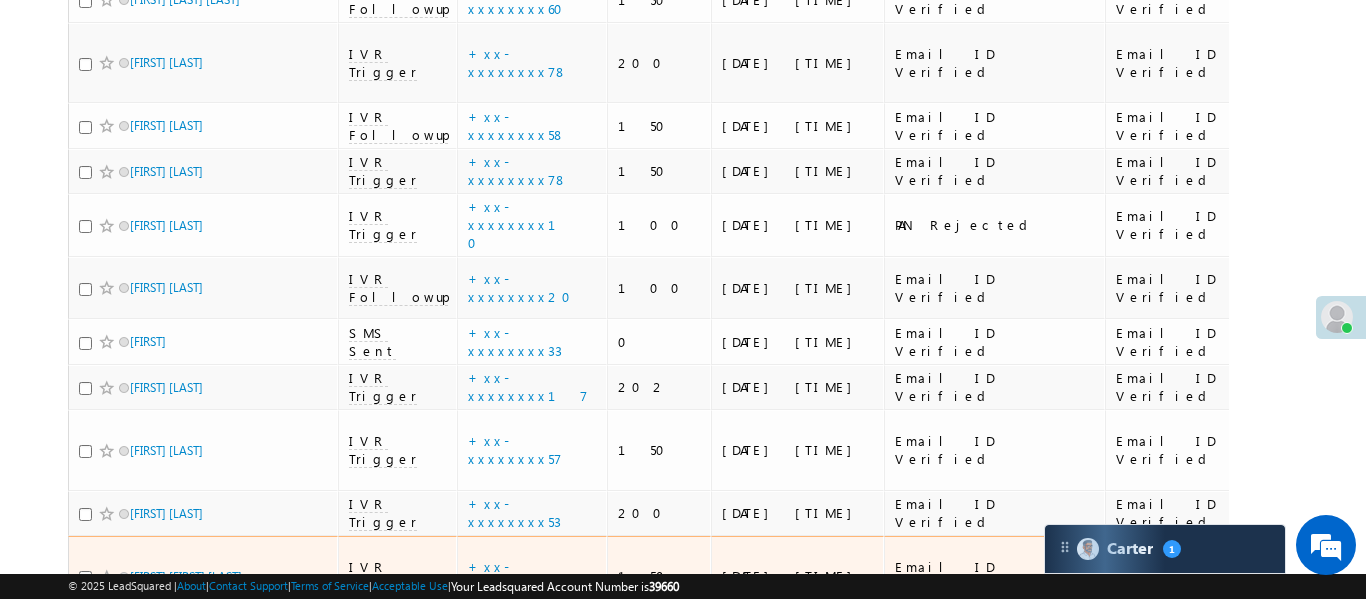 scroll, scrollTop: 4580, scrollLeft: 0, axis: vertical 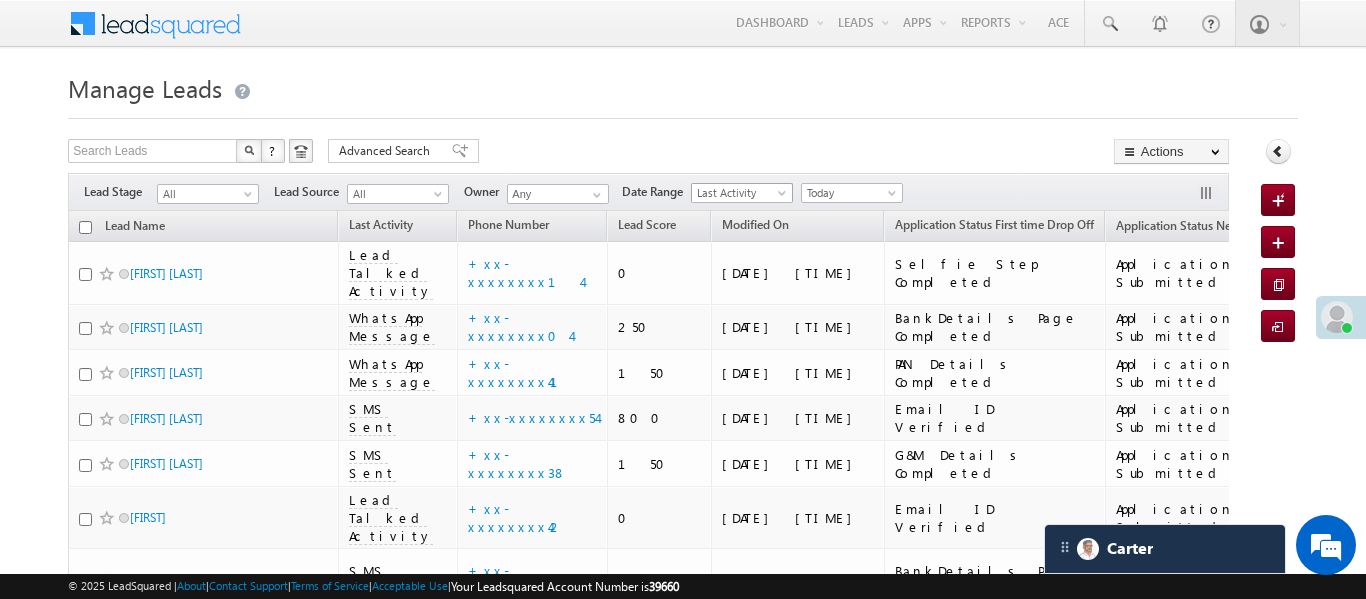 click on "Today" at bounding box center [852, 193] 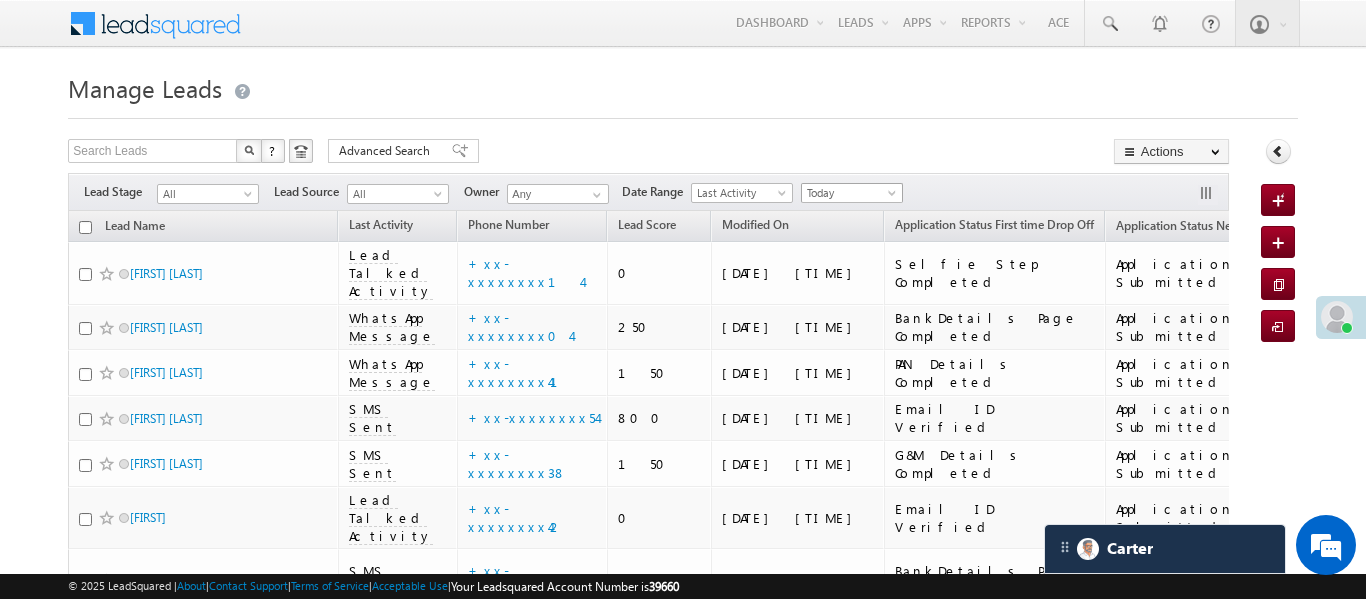 click on "Today" at bounding box center (849, 193) 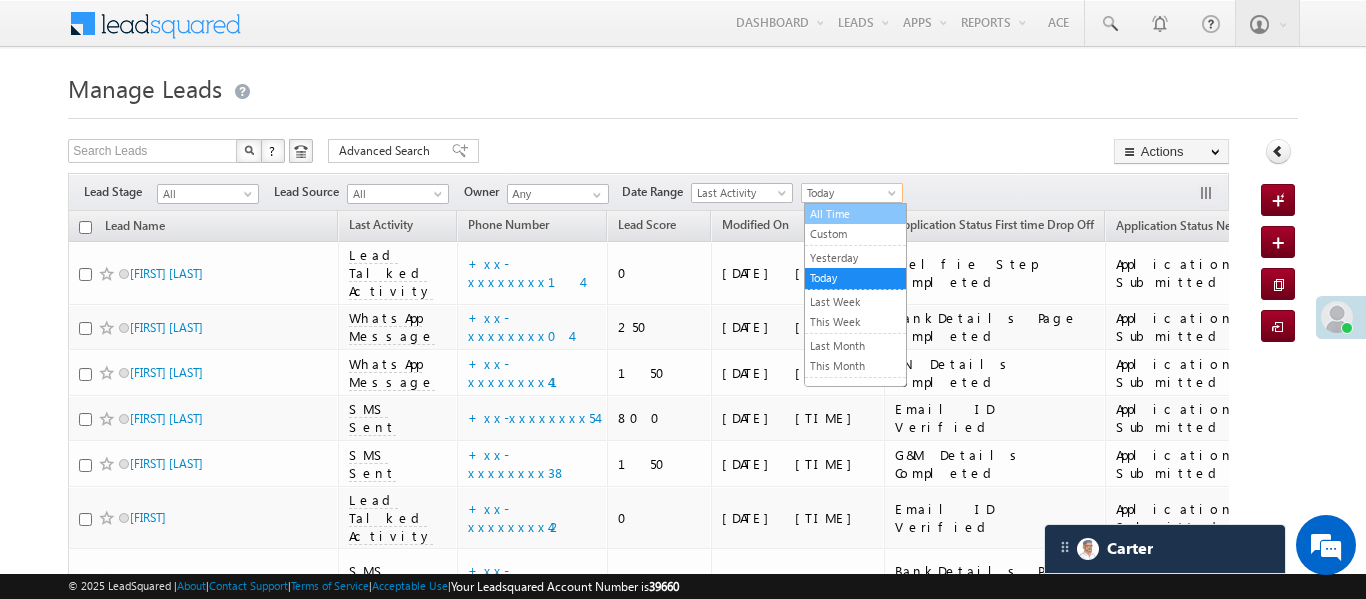 click on "All Time" at bounding box center [855, 214] 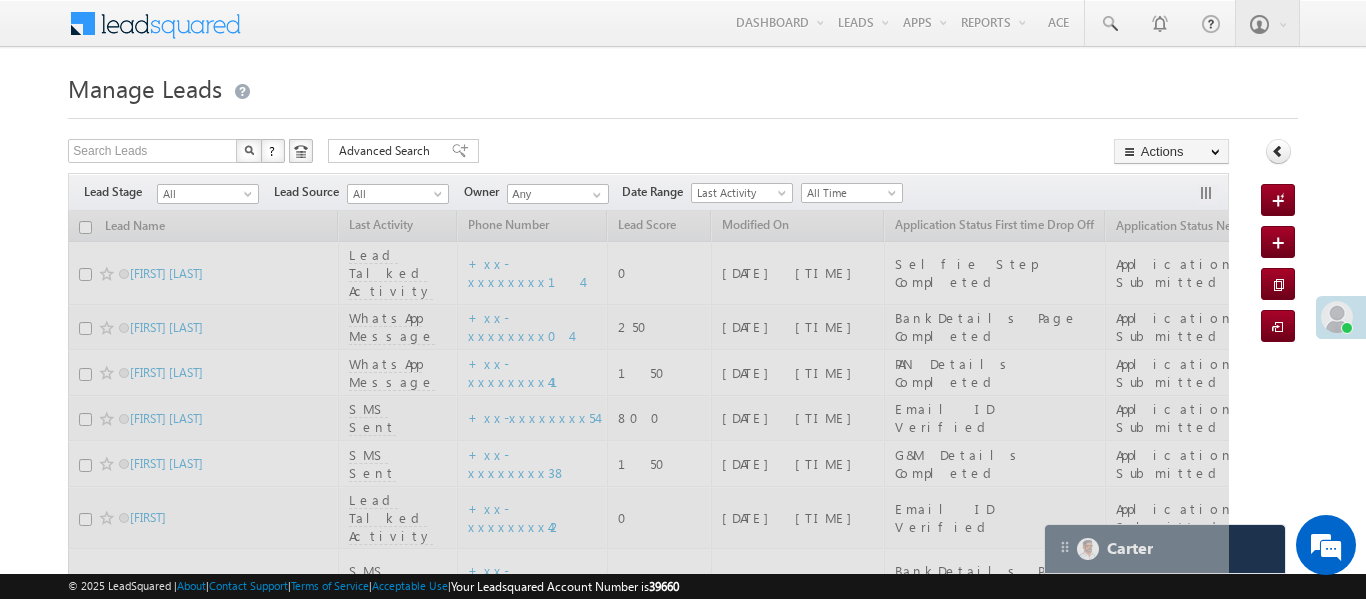 click on "All" at bounding box center [205, 194] 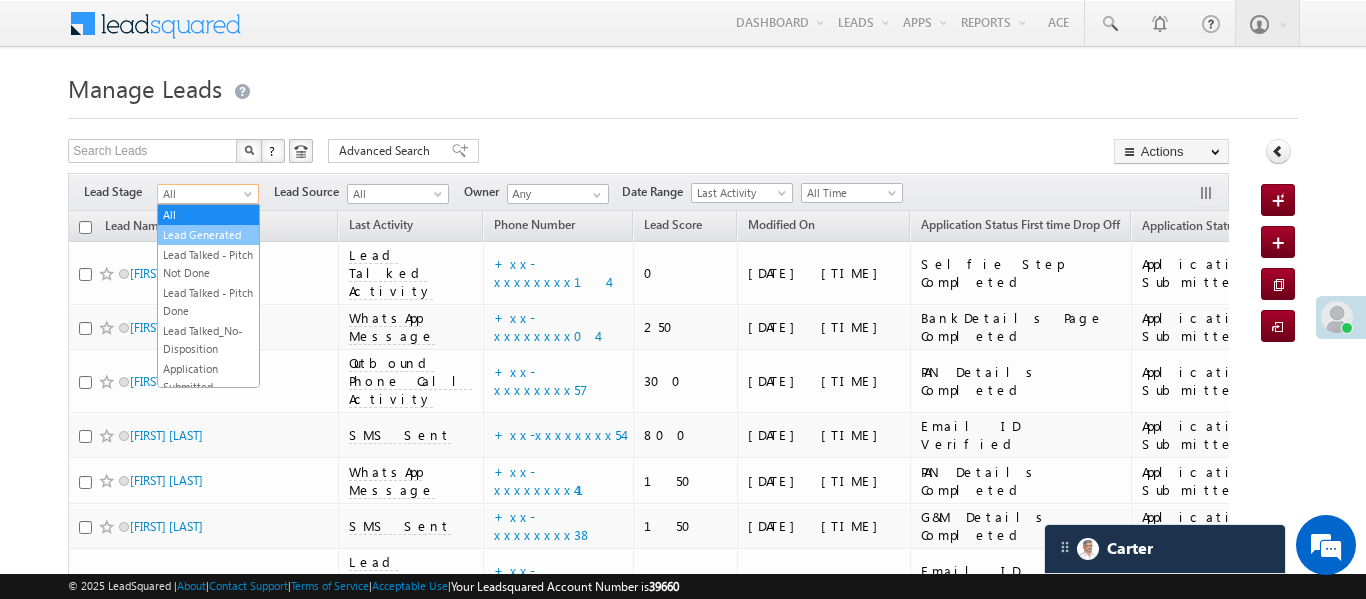click on "Lead Generated" at bounding box center [208, 235] 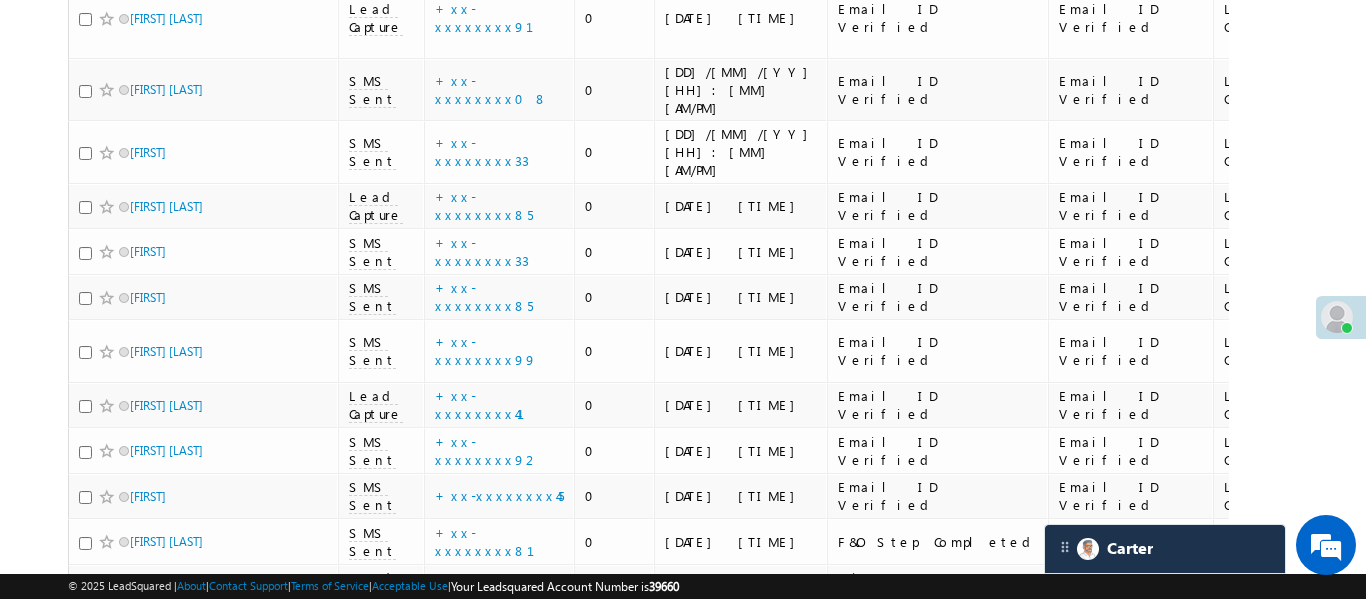 scroll, scrollTop: 2192, scrollLeft: 0, axis: vertical 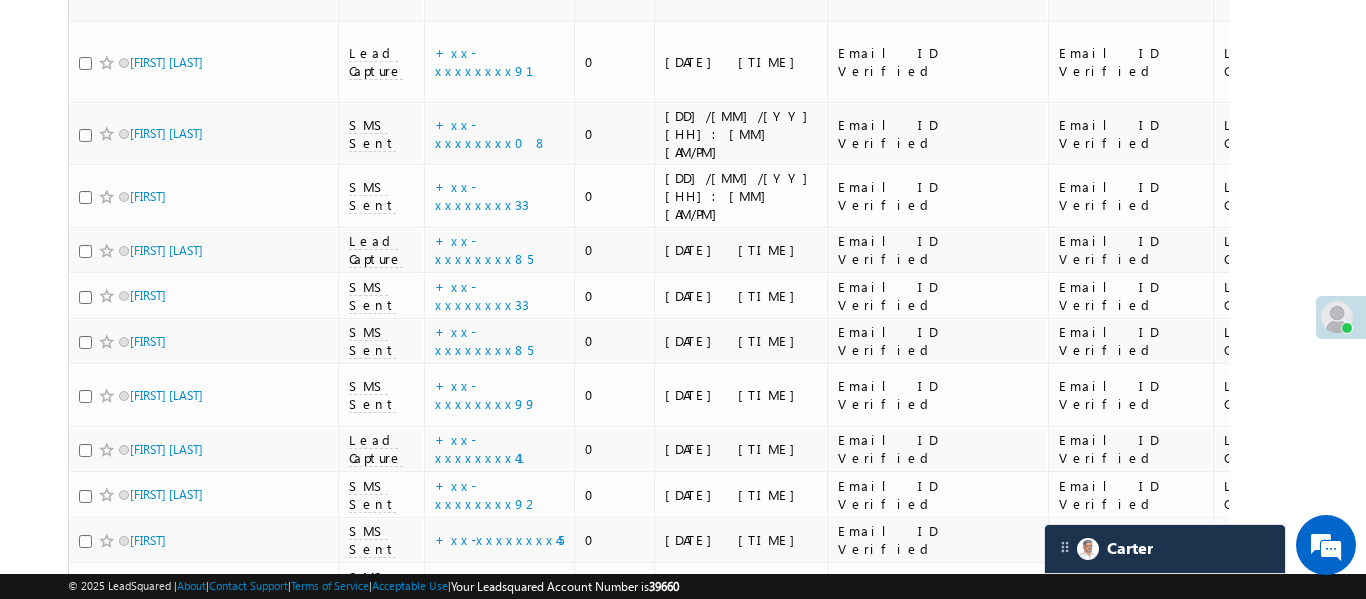 click on "Menu
Aakansha .d
Aakan sha.D @ange lbrok ing.c om" at bounding box center (683, -506) 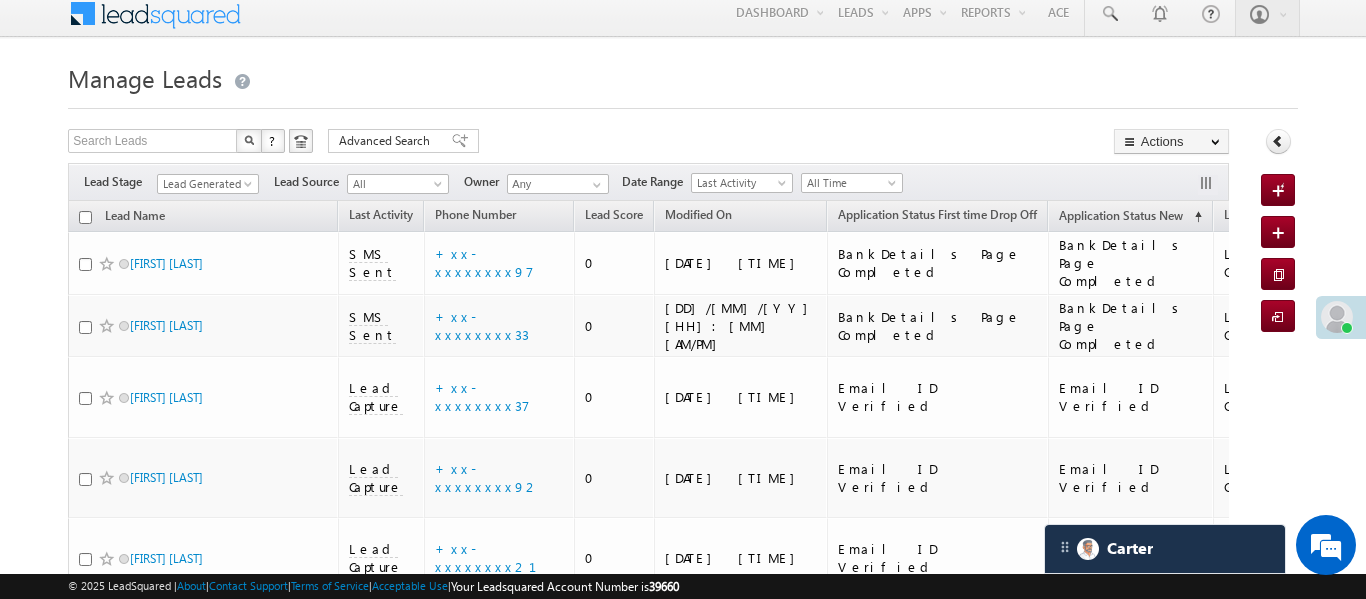 scroll, scrollTop: 0, scrollLeft: 0, axis: both 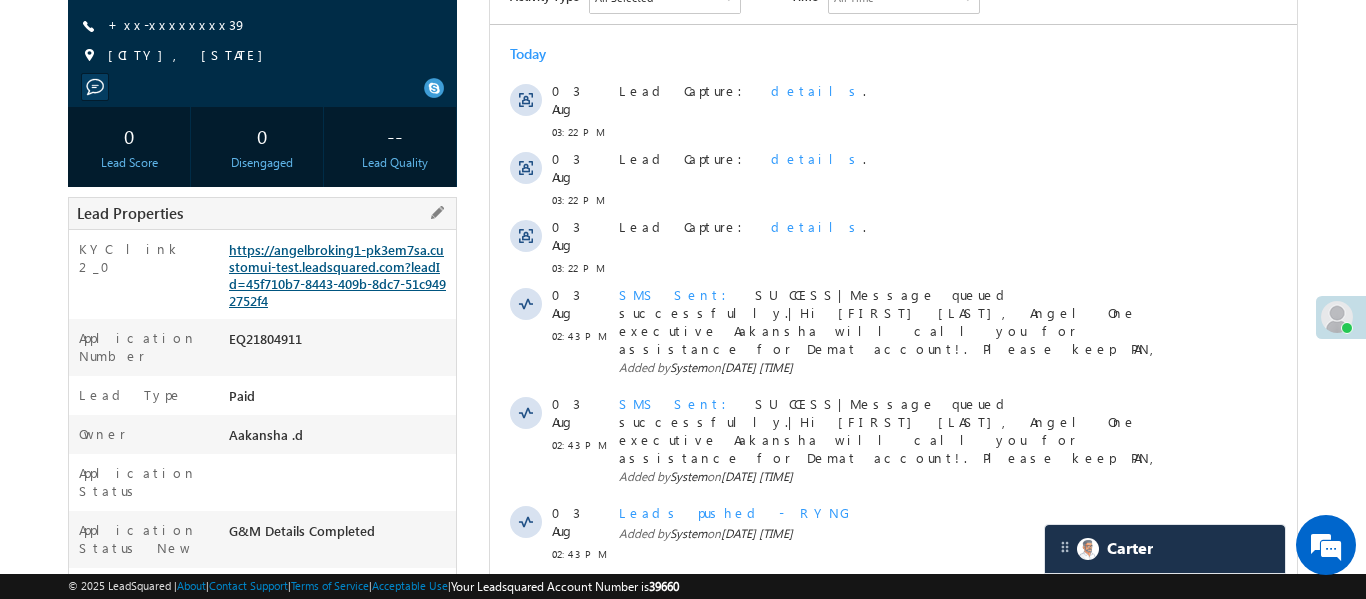 click on "https://angelbroking1-pk3em7sa.customui-test.leadsquared.com?leadId=45f710b7-8443-409b-8dc7-51c9492752f4" at bounding box center [337, 275] 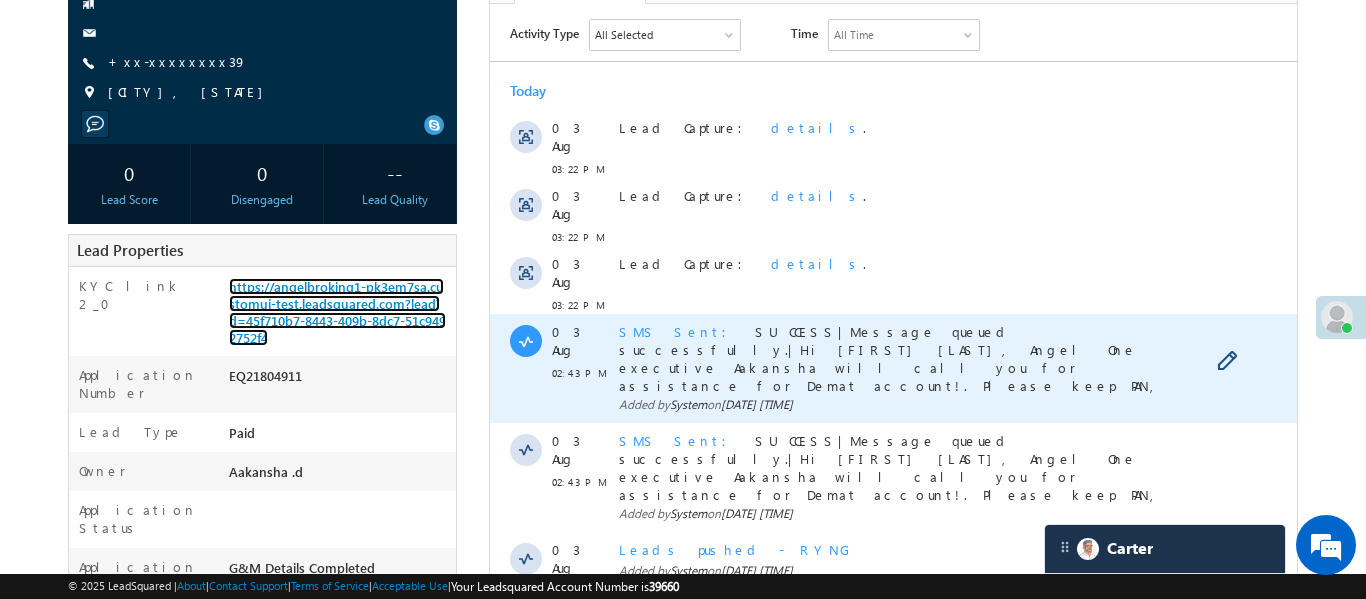 scroll, scrollTop: 224, scrollLeft: 0, axis: vertical 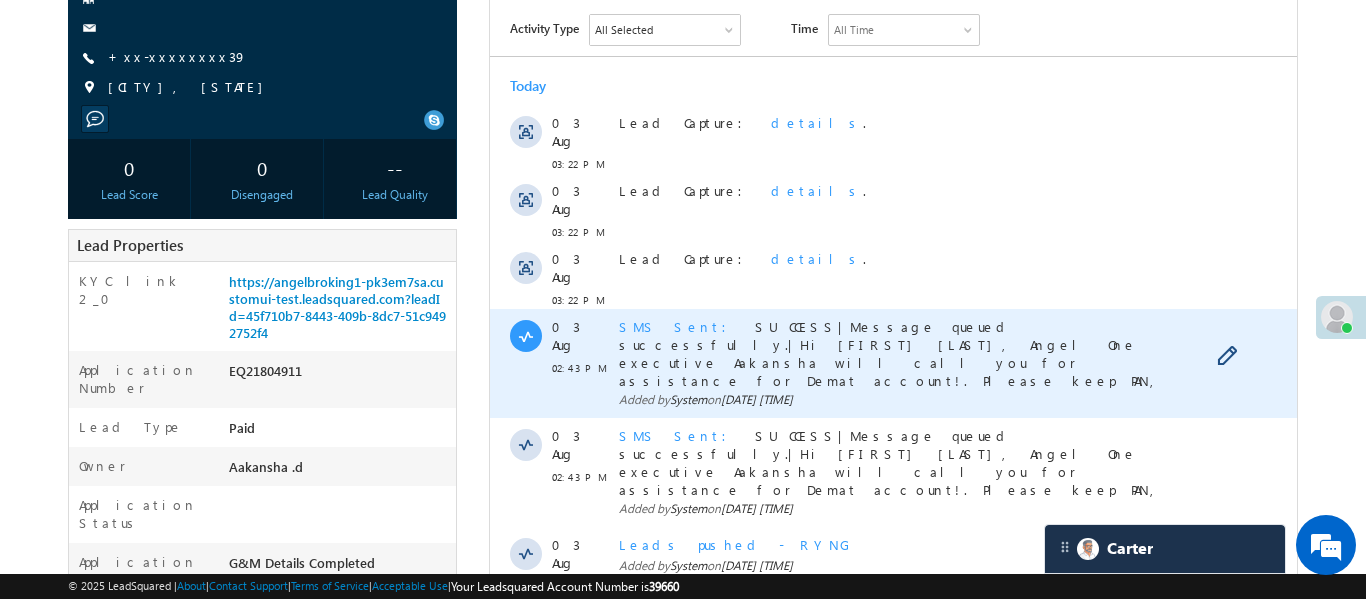 click on "SMS Sent" at bounding box center [678, 326] 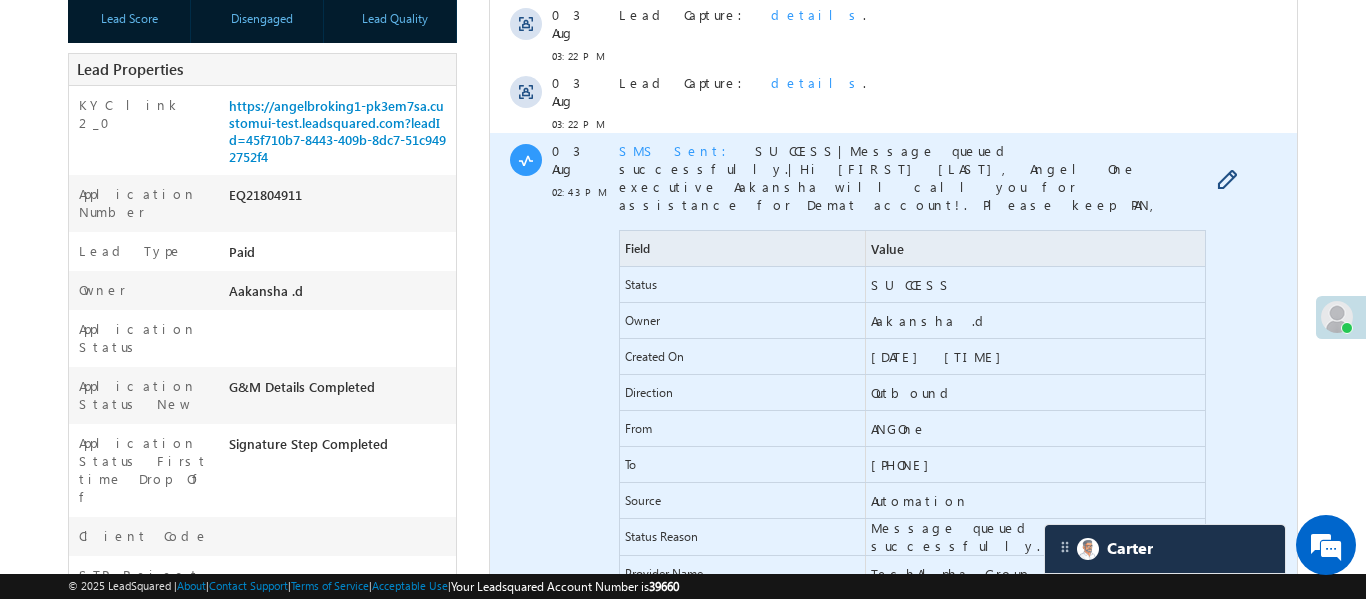 scroll, scrollTop: 421, scrollLeft: 0, axis: vertical 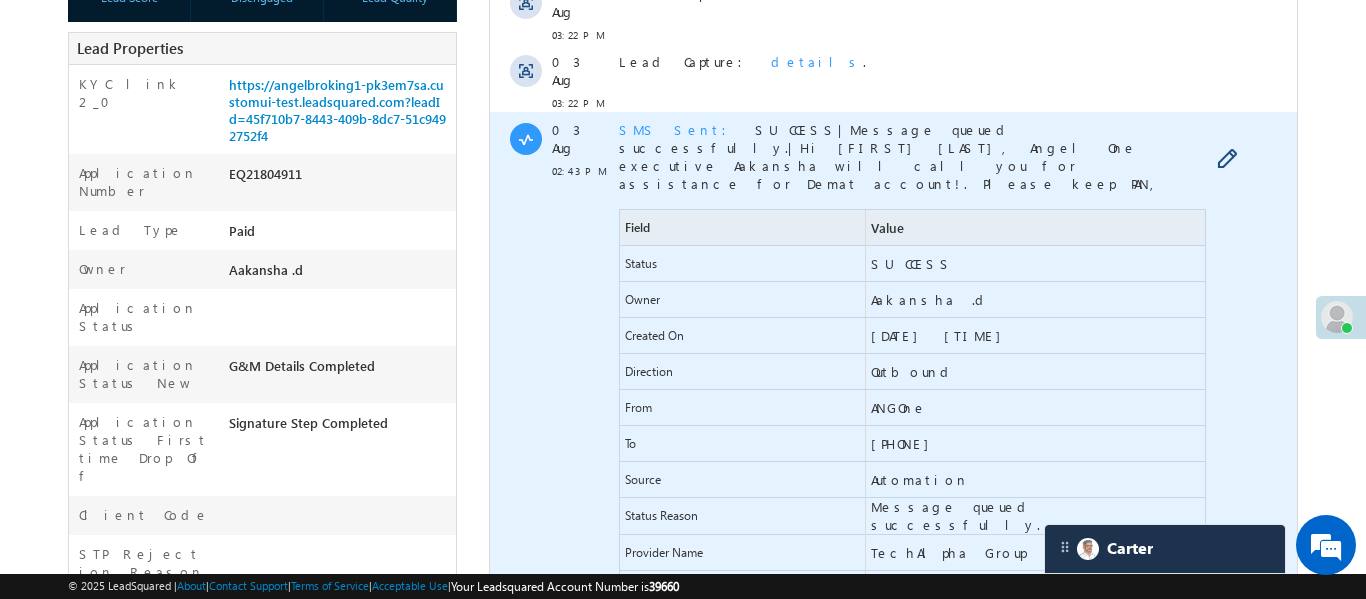 click on "SMS Sent" at bounding box center (678, 129) 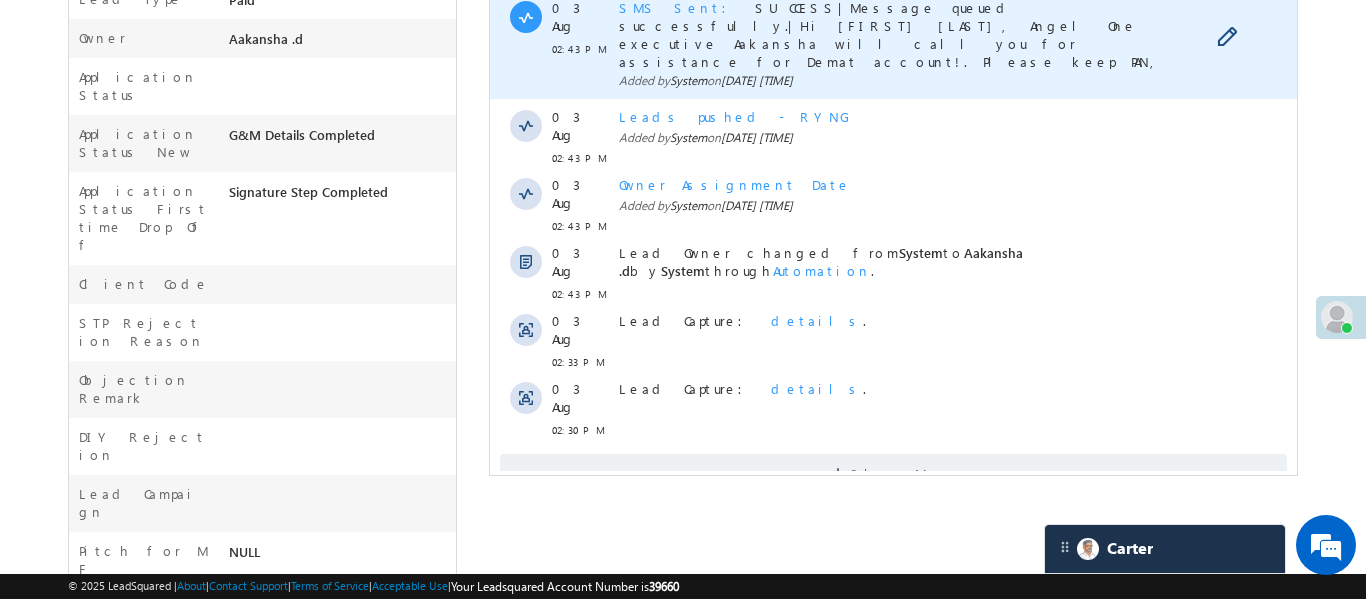 scroll, scrollTop: 835, scrollLeft: 0, axis: vertical 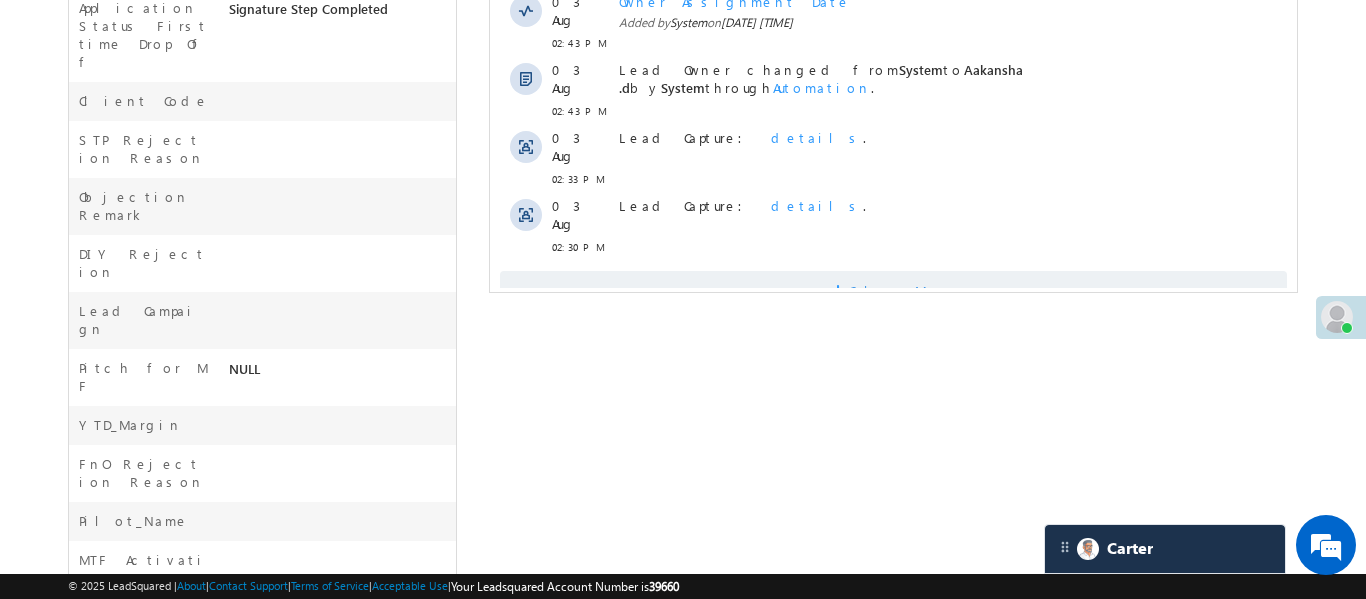 click on "Show More" at bounding box center (892, 291) 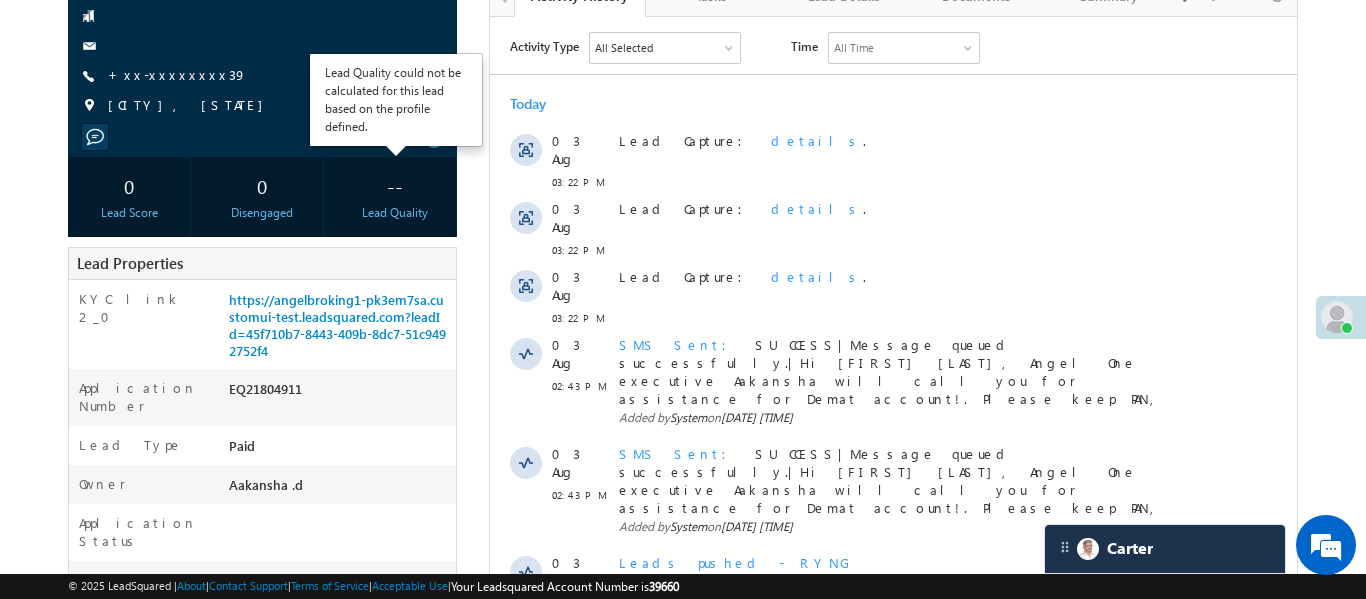 scroll, scrollTop: 116, scrollLeft: 0, axis: vertical 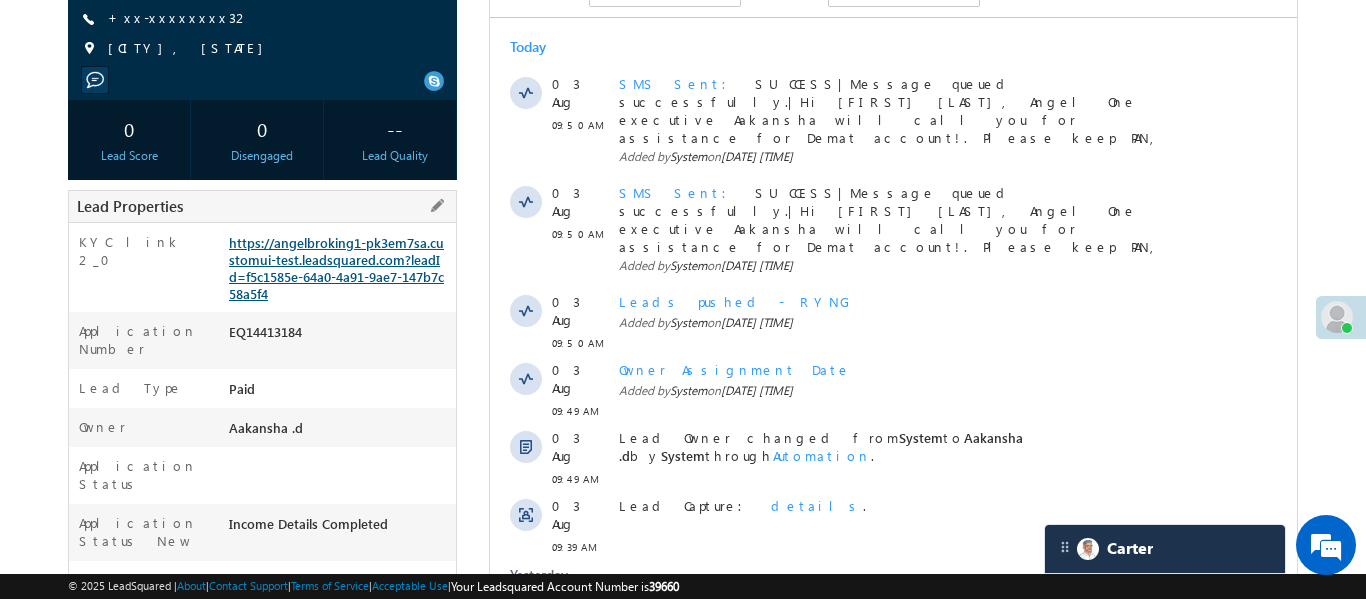 click on "https://angelbroking1-pk3em7sa.customui-test.leadsquared.com?leadId=f5c1585e-64a0-4a91-9ae7-147b7c58a5f4" at bounding box center [336, 268] 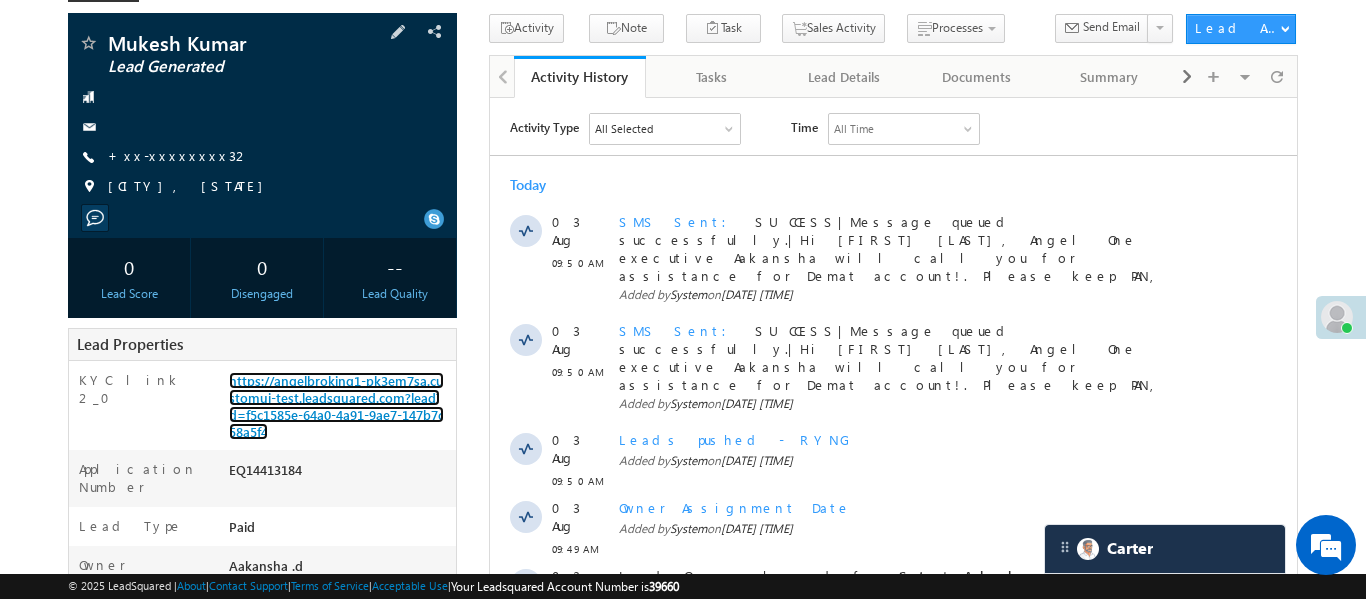 scroll, scrollTop: 120, scrollLeft: 0, axis: vertical 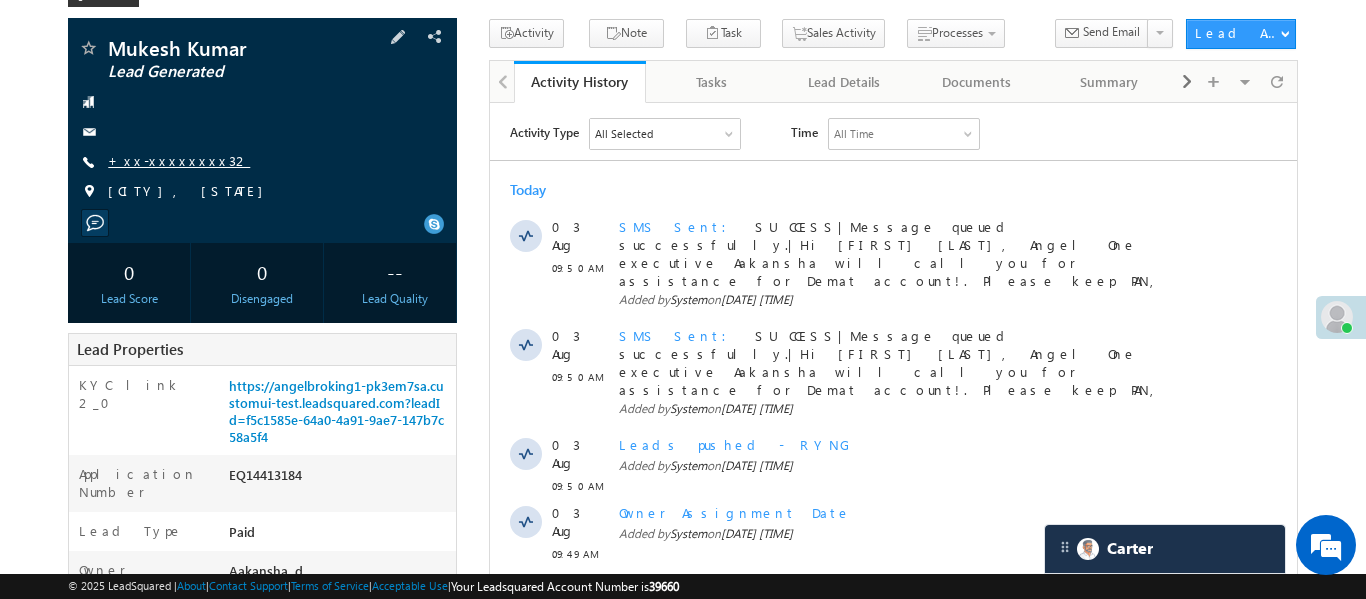click on "+xx-xxxxxxxx32" at bounding box center (179, 160) 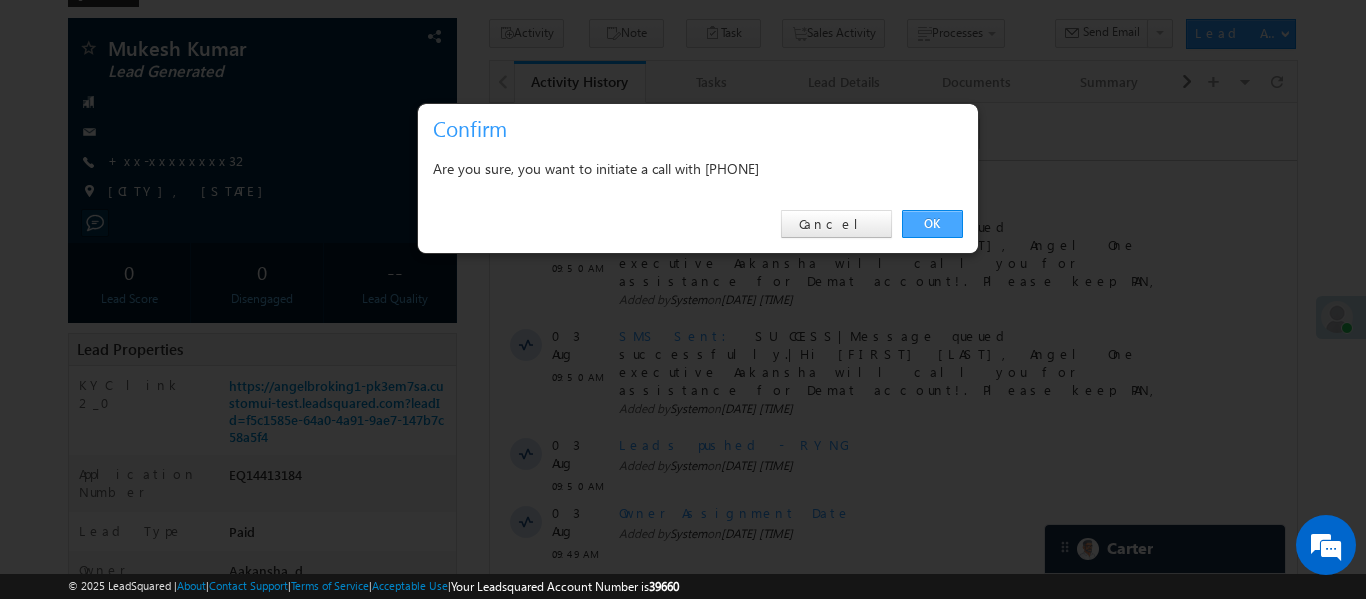drag, startPoint x: 923, startPoint y: 228, endPoint x: 198, endPoint y: 32, distance: 751.0266 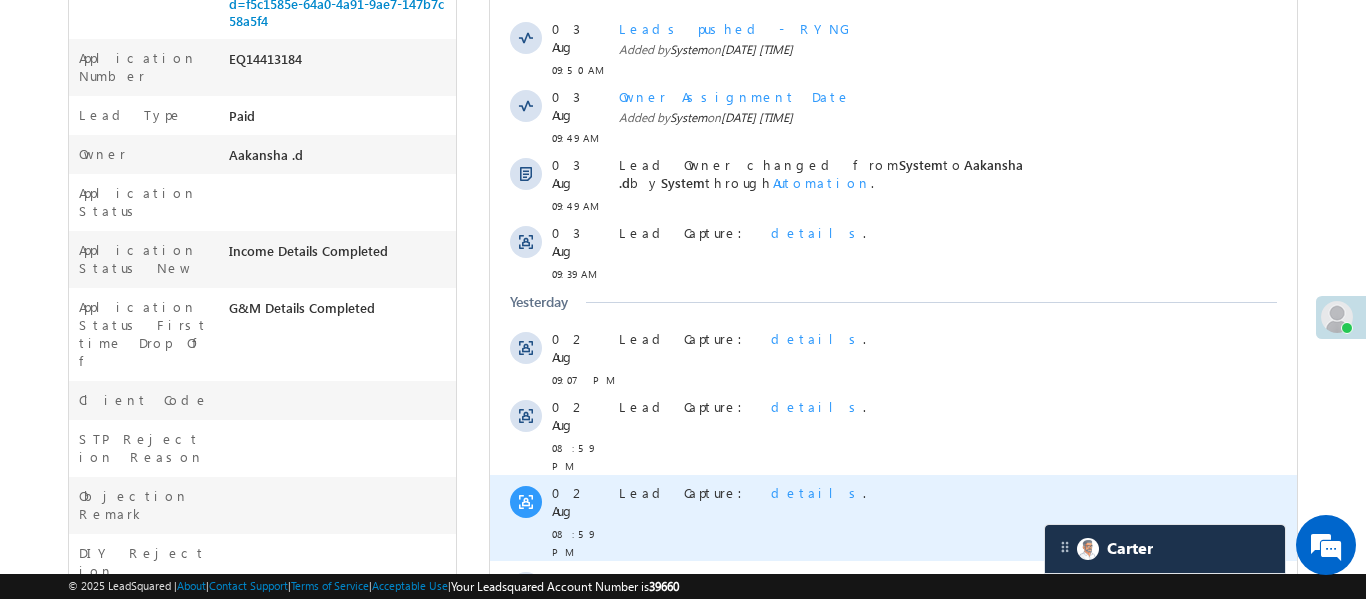 scroll, scrollTop: 591, scrollLeft: 0, axis: vertical 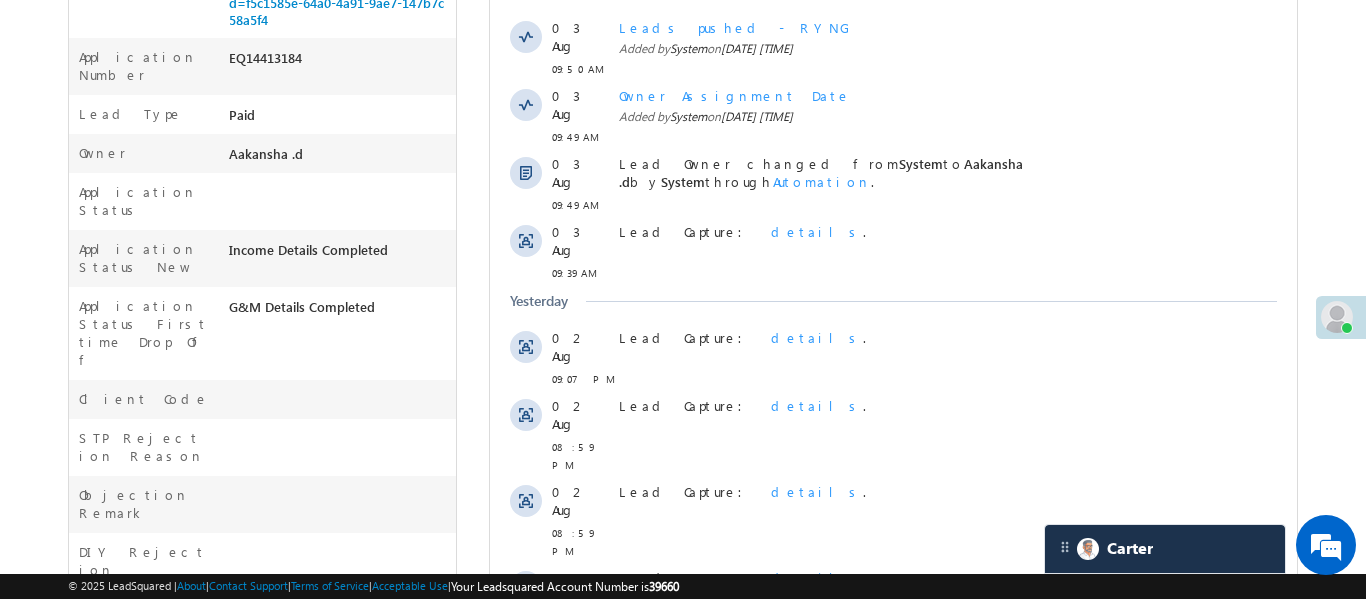 click on "Show More" at bounding box center [892, 681] 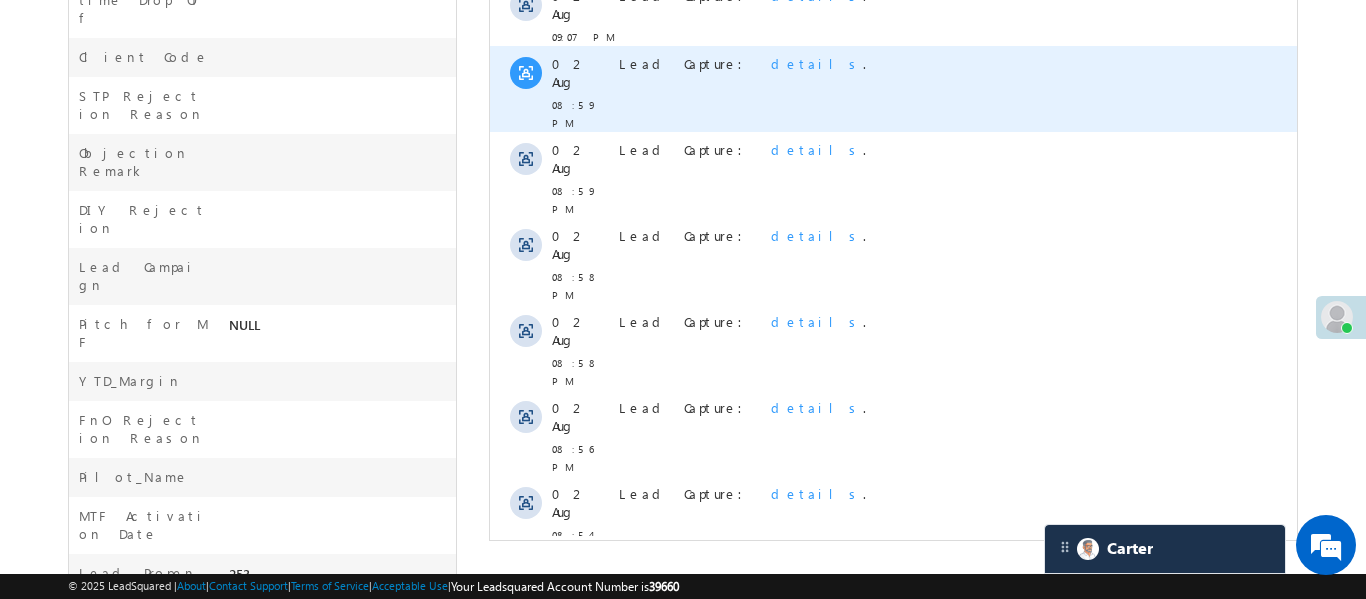 scroll, scrollTop: 946, scrollLeft: 0, axis: vertical 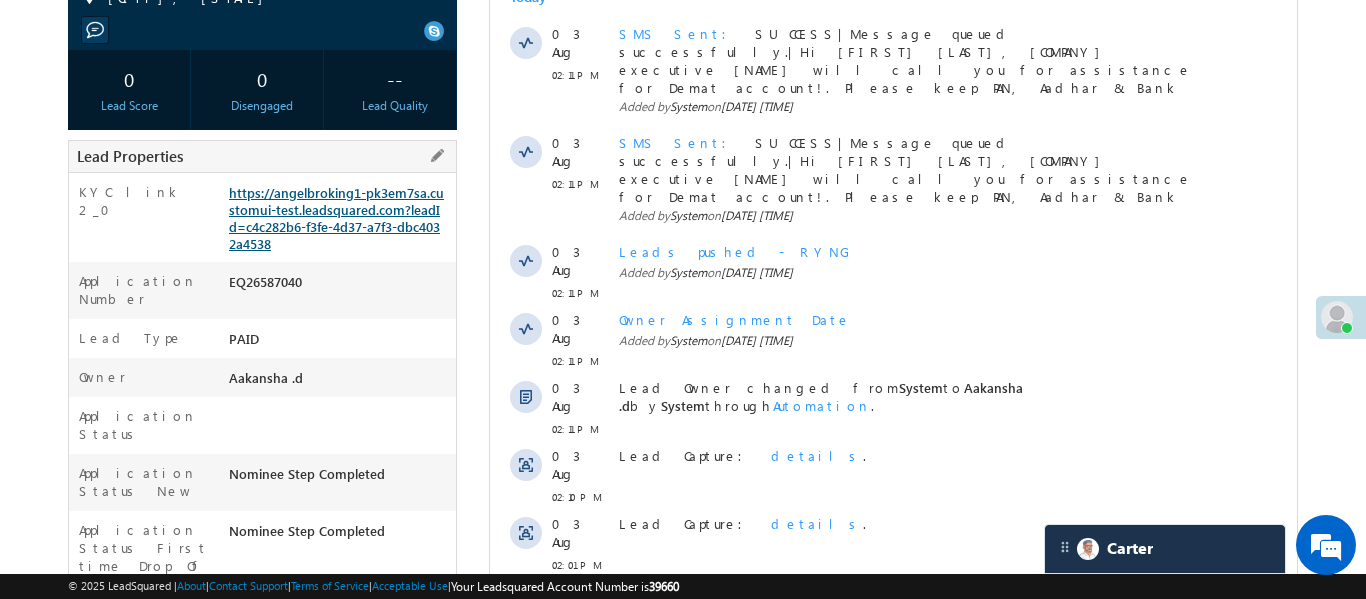 click on "https://angelbroking1-pk3em7sa.customui-test.leadsquared.com?leadId=c4c282b6-f3fe-4d37-a7f3-dbc4032a4538" at bounding box center (336, 218) 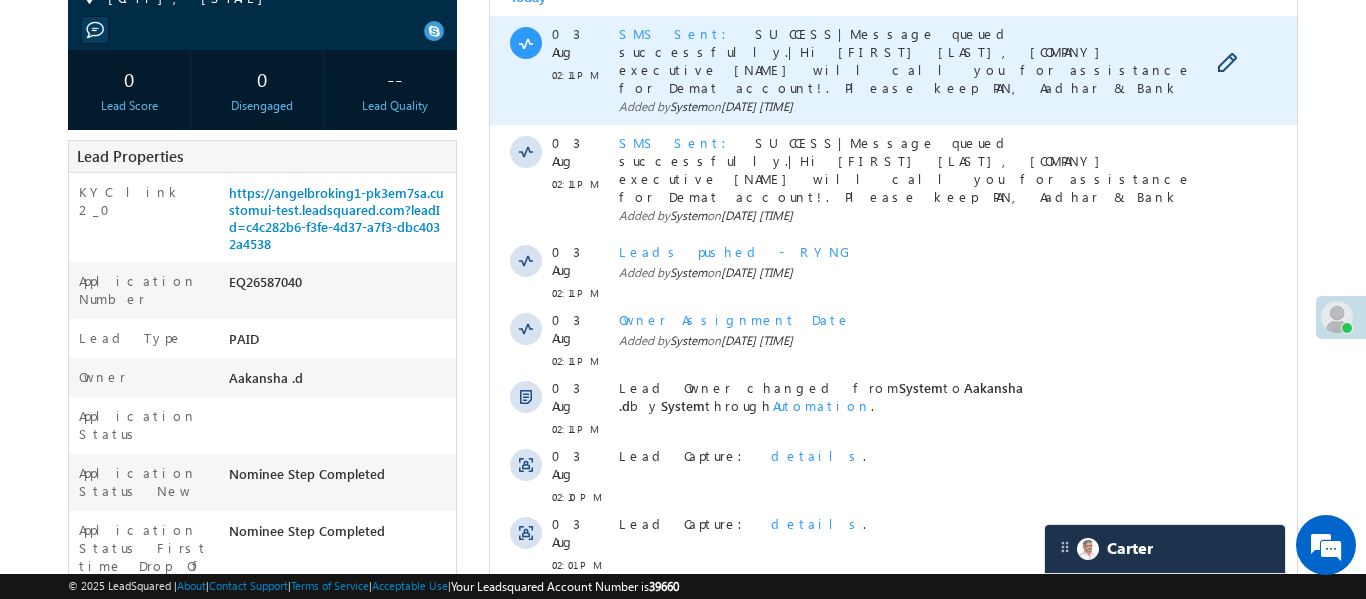 click on "SMS Sent" at bounding box center [678, 33] 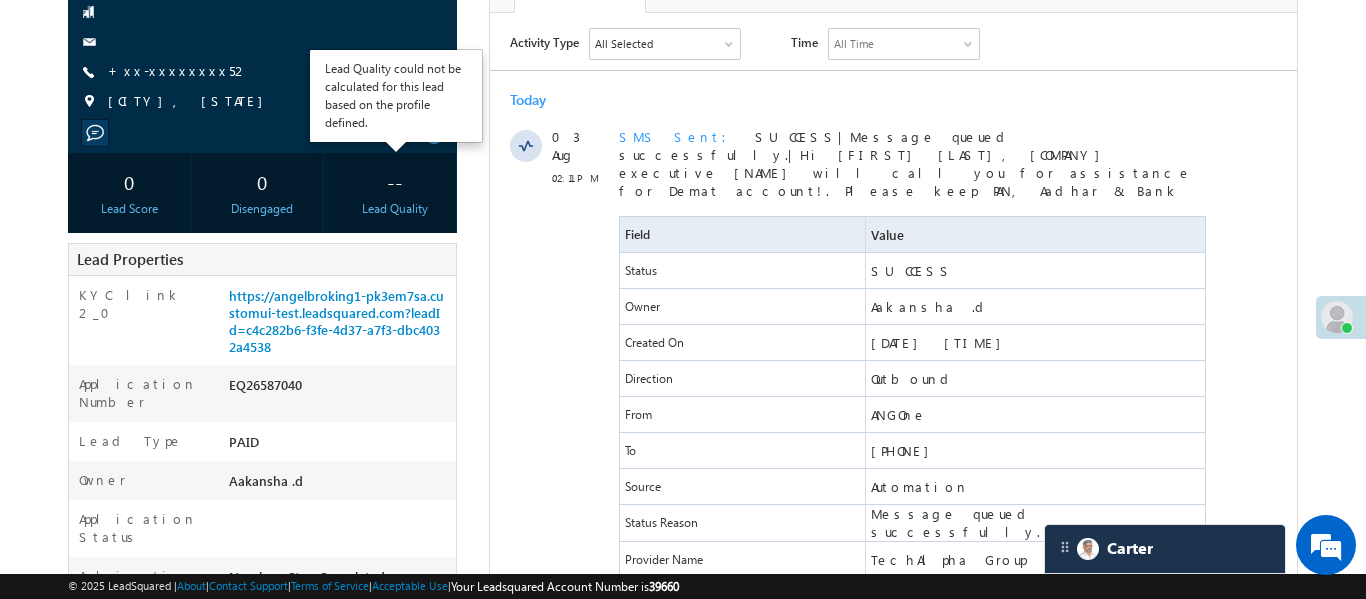 scroll, scrollTop: 211, scrollLeft: 0, axis: vertical 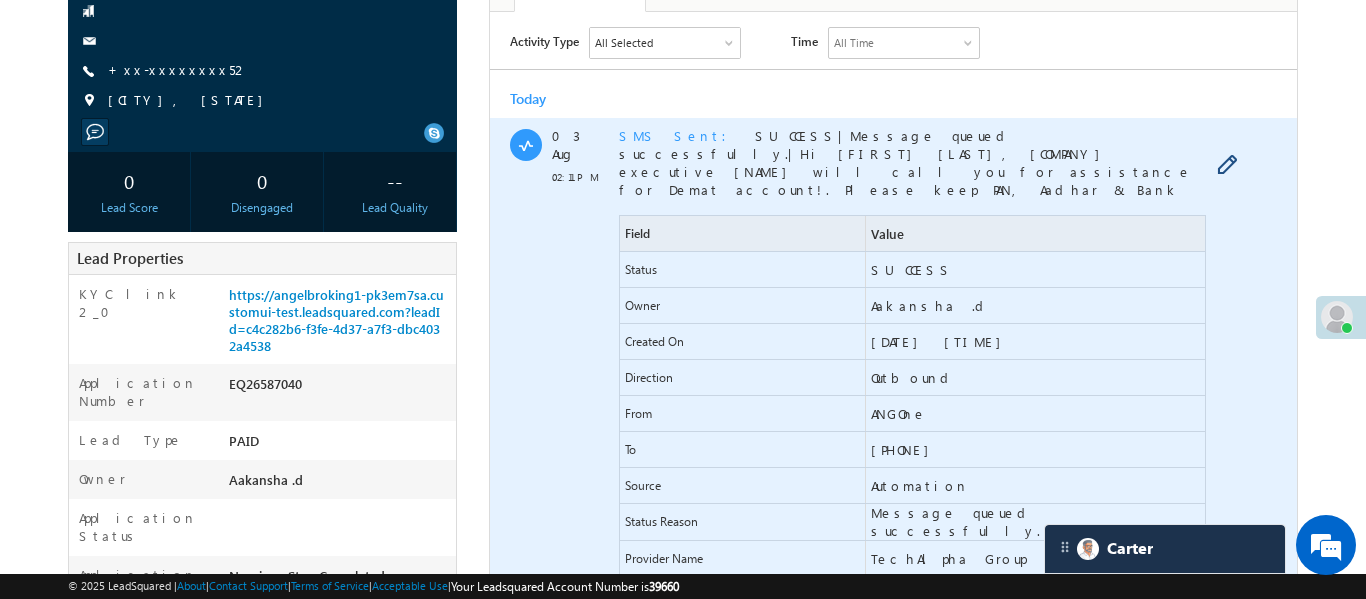 click on "SMS Sent" at bounding box center (678, 134) 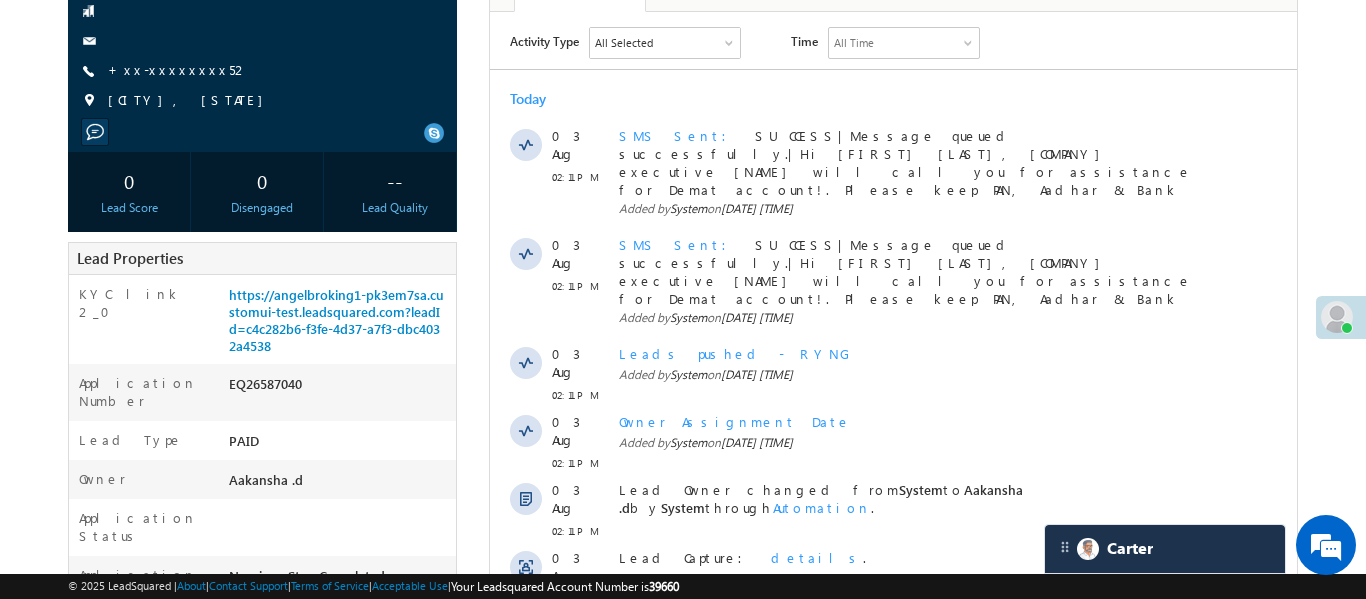 scroll, scrollTop: 495, scrollLeft: 0, axis: vertical 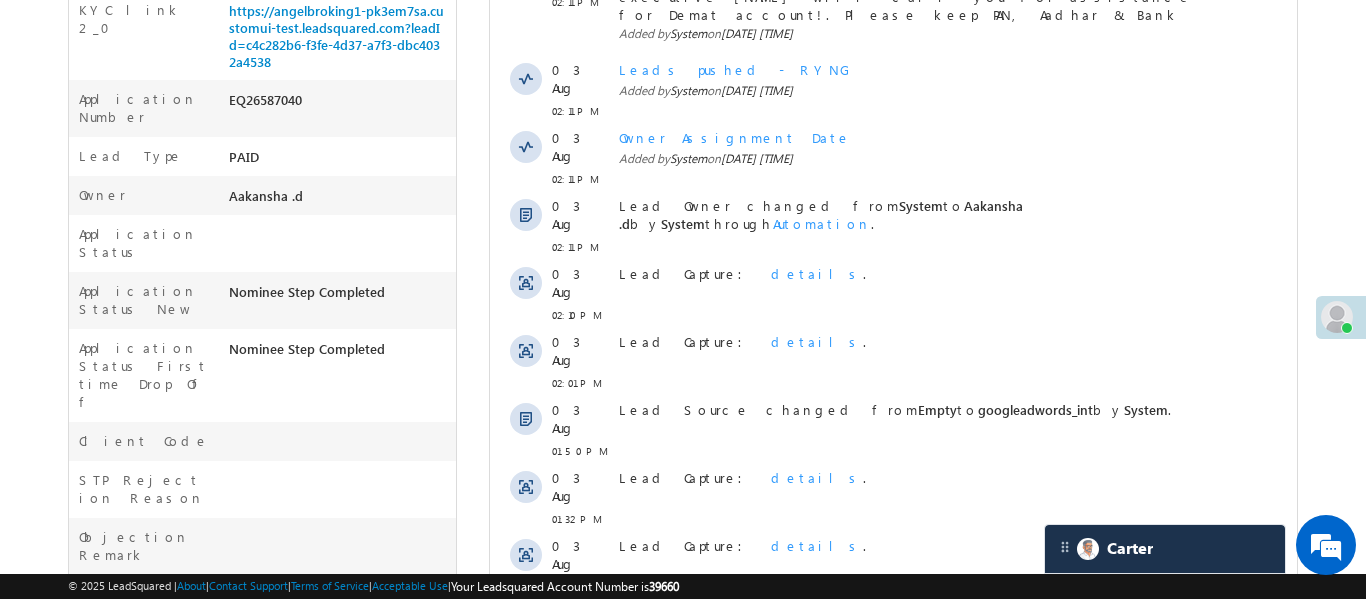click on "Show More" at bounding box center (892, 631) 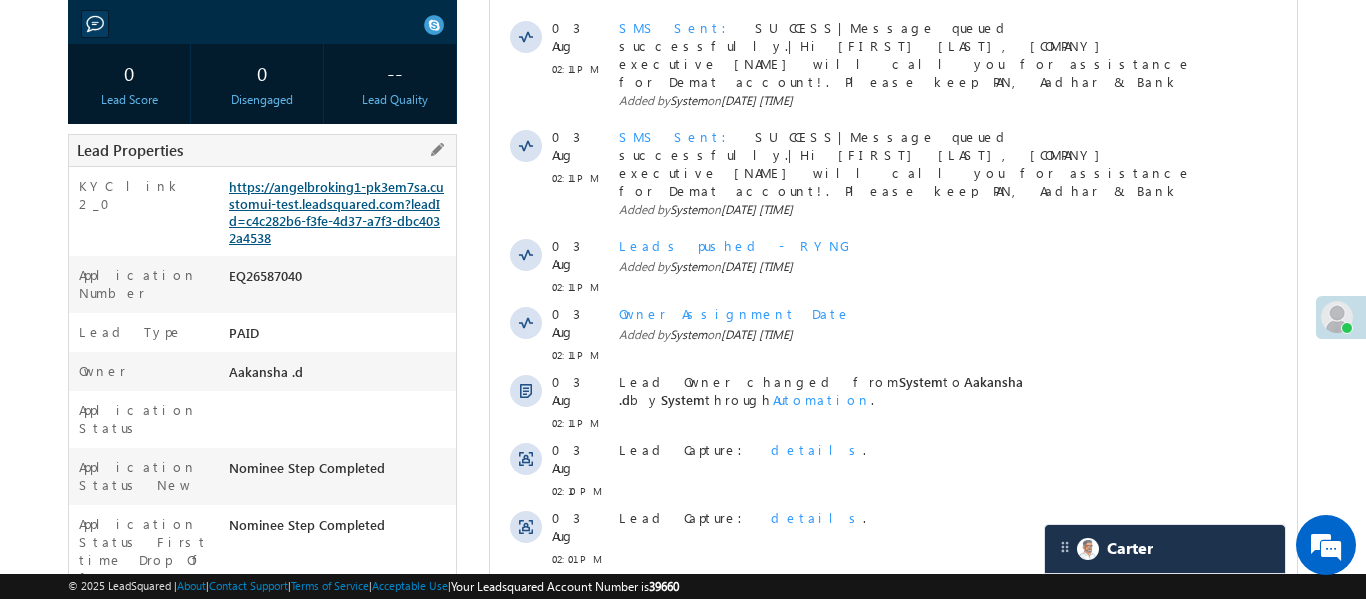 scroll, scrollTop: 302, scrollLeft: 0, axis: vertical 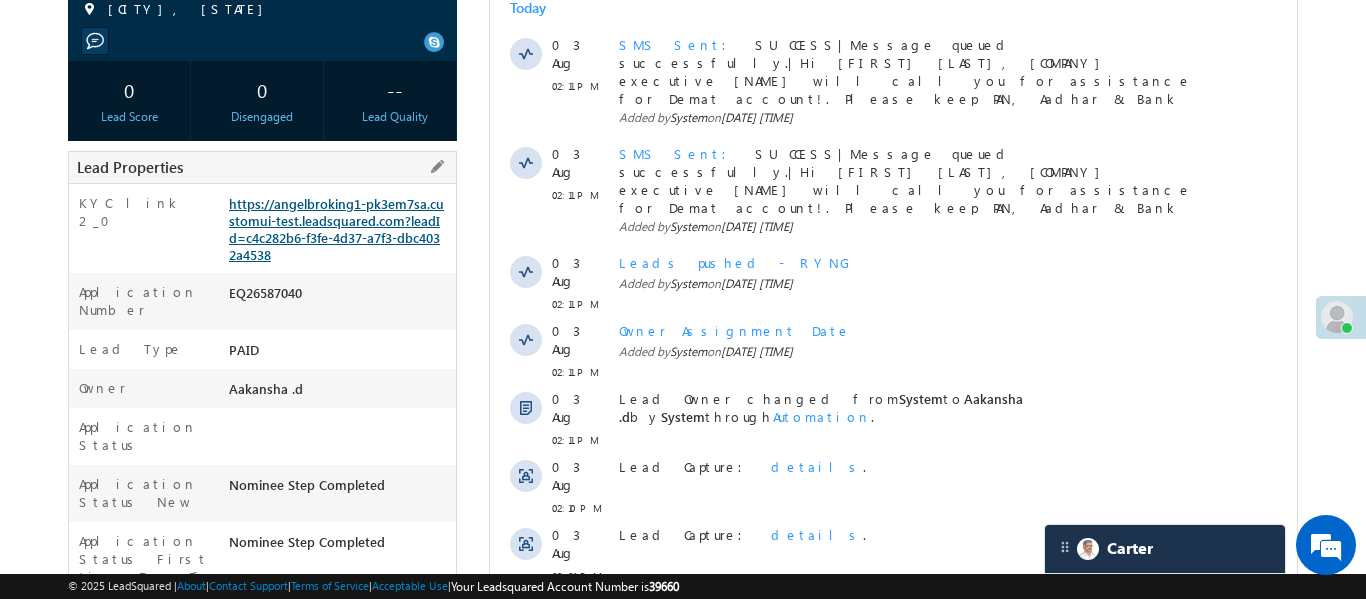 click on "https://angelbroking1-pk3em7sa.customui-test.leadsquared.com?leadId=c4c282b6-f3fe-4d37-a7f3-dbc4032a4538" at bounding box center (336, 229) 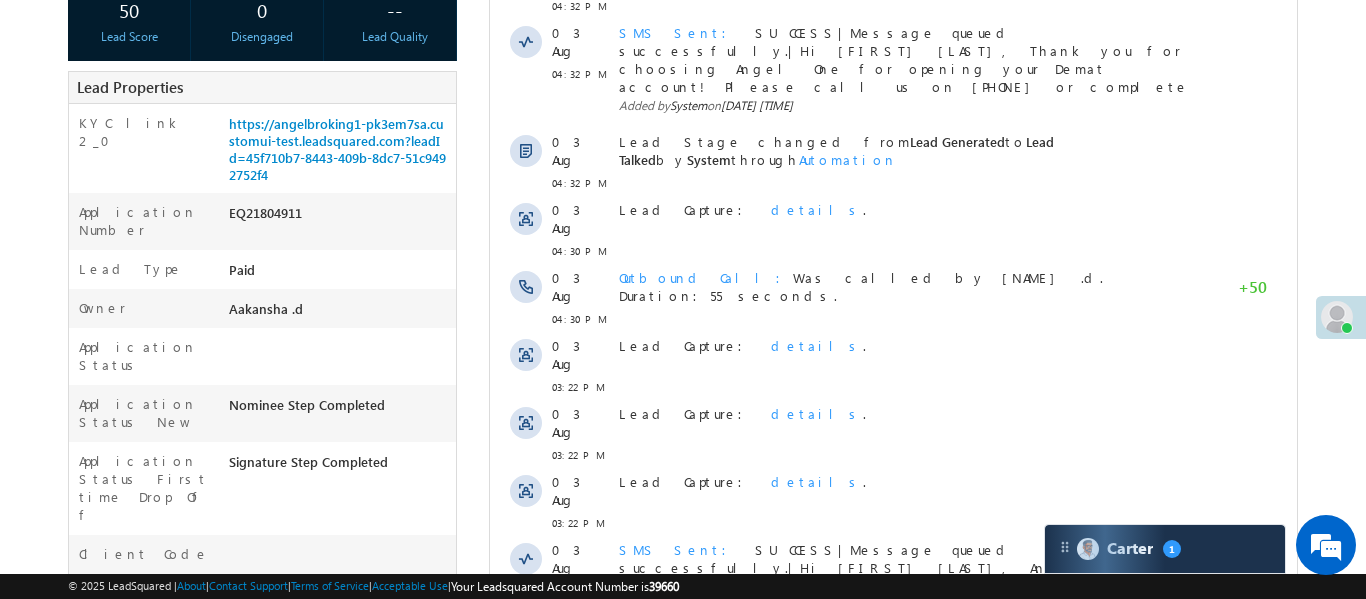scroll, scrollTop: 0, scrollLeft: 0, axis: both 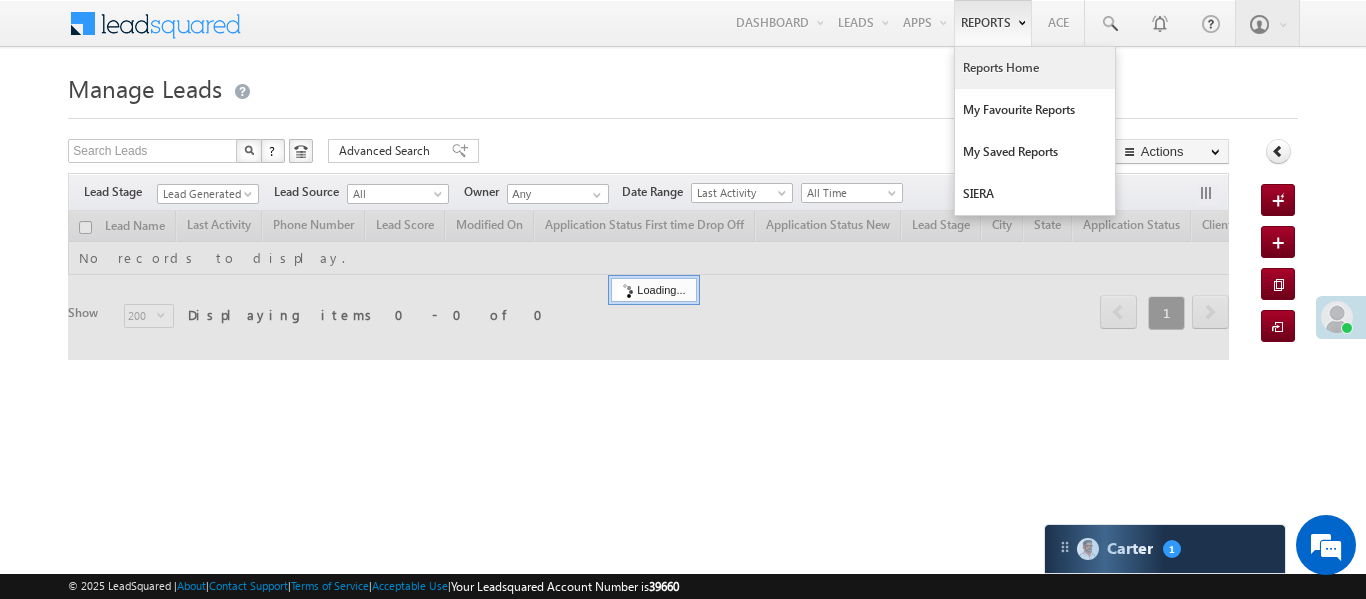 click on "Reports Home" at bounding box center (1035, 68) 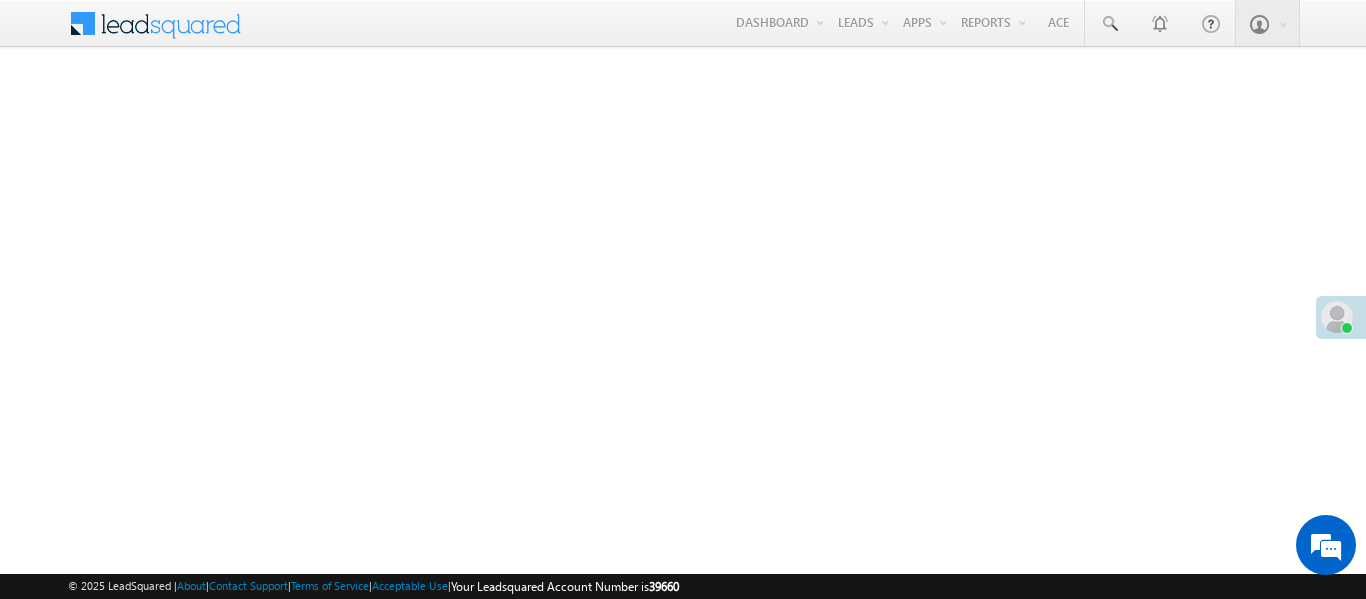 scroll, scrollTop: 0, scrollLeft: 0, axis: both 